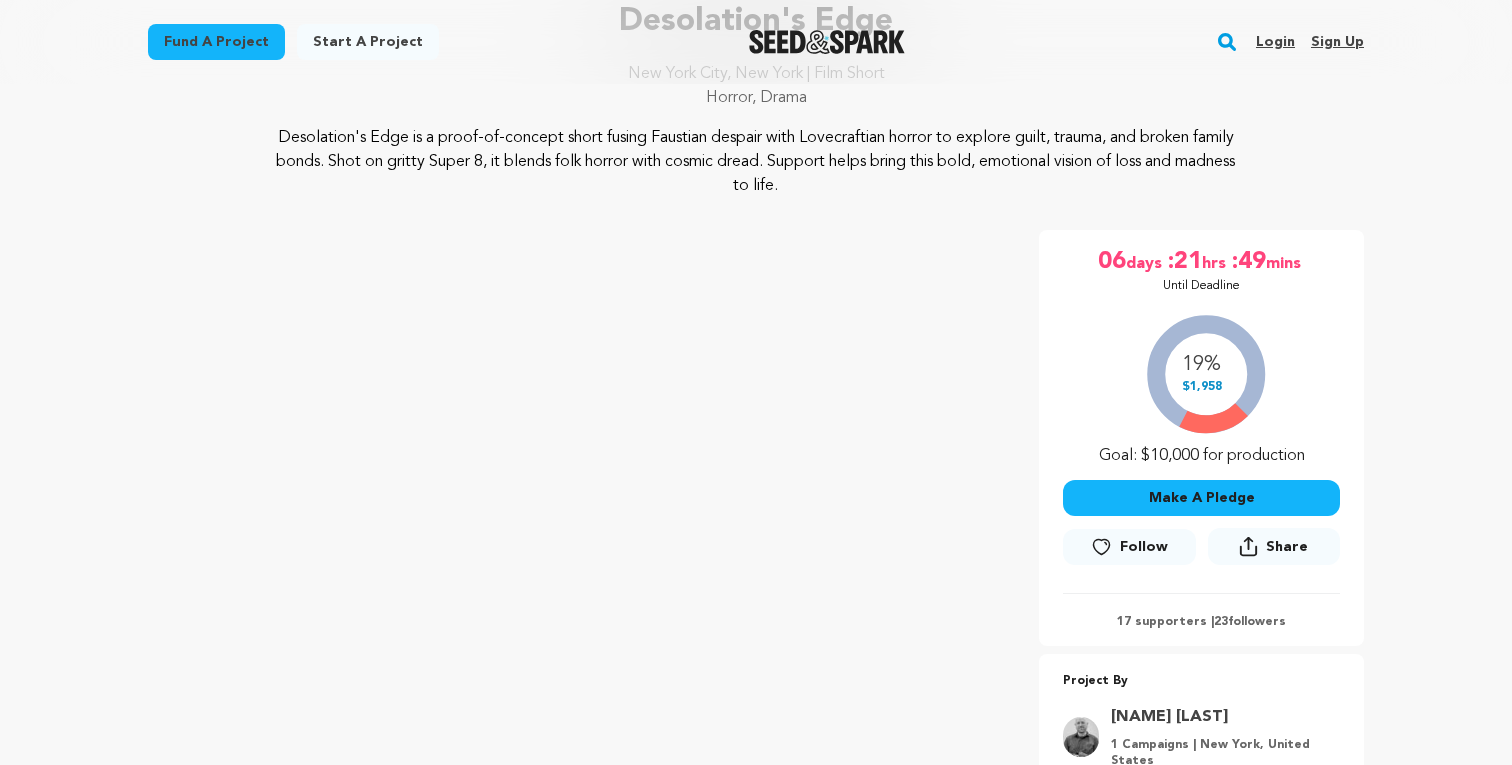 scroll, scrollTop: 230, scrollLeft: 0, axis: vertical 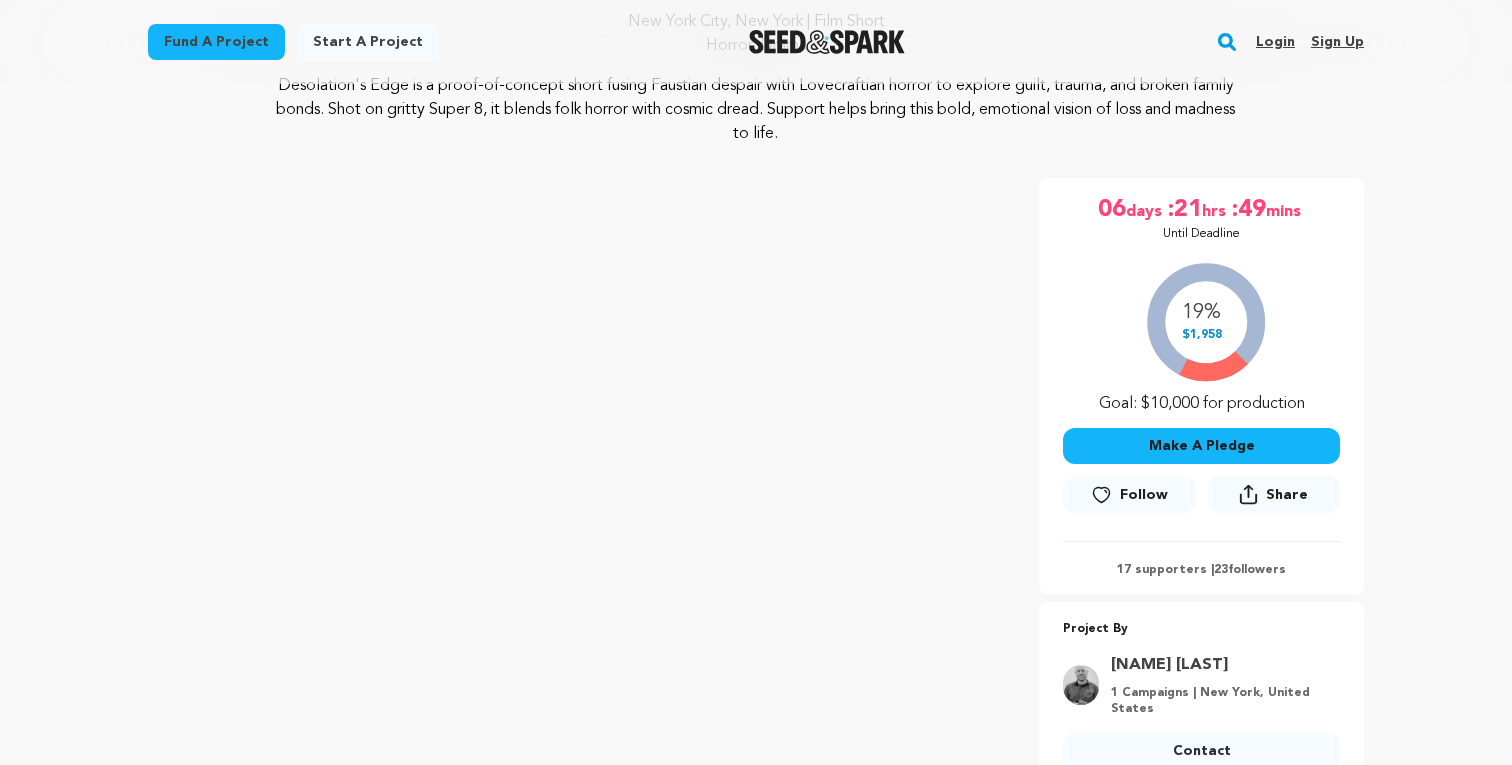 click on "Make A Pledge" at bounding box center [1201, 446] 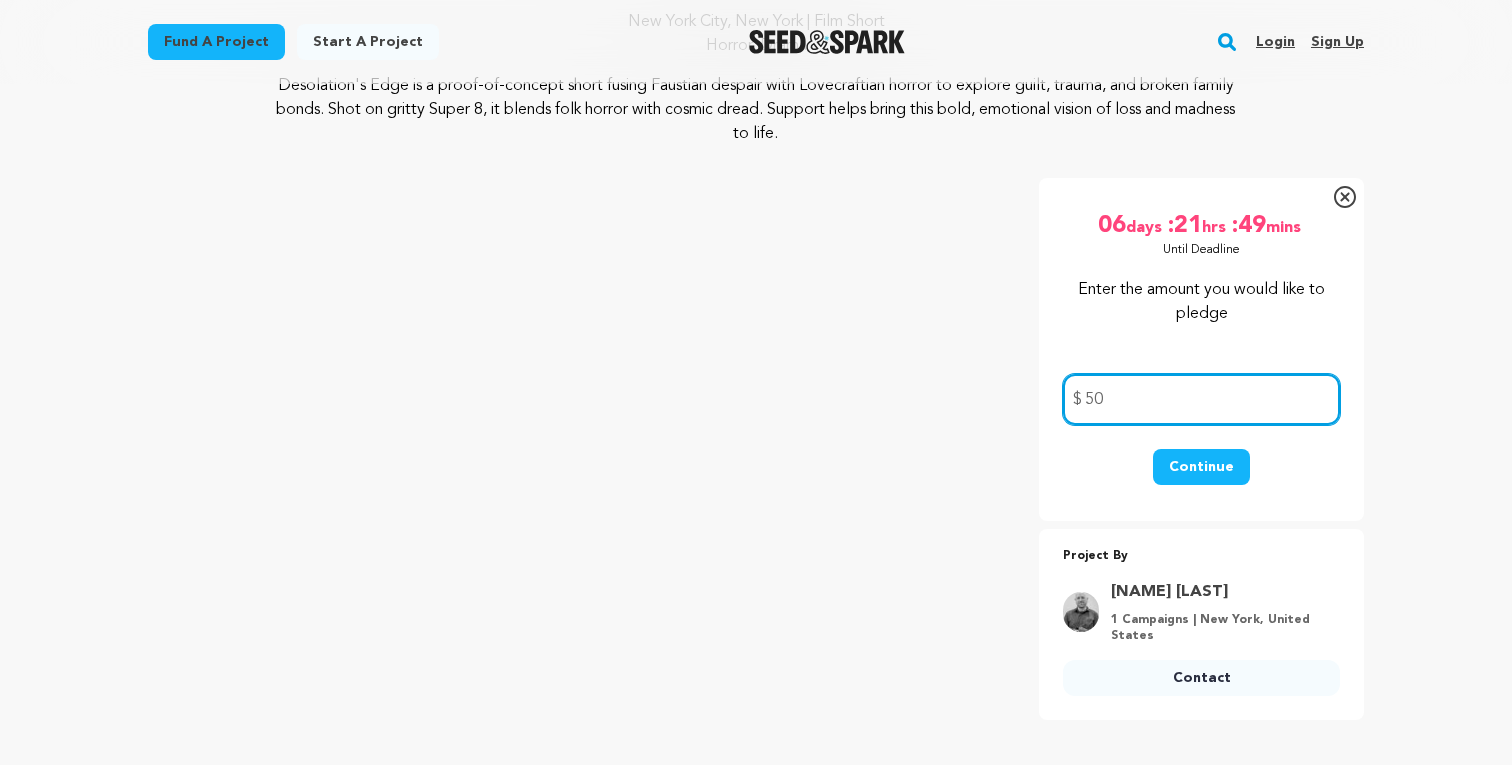 type on "50" 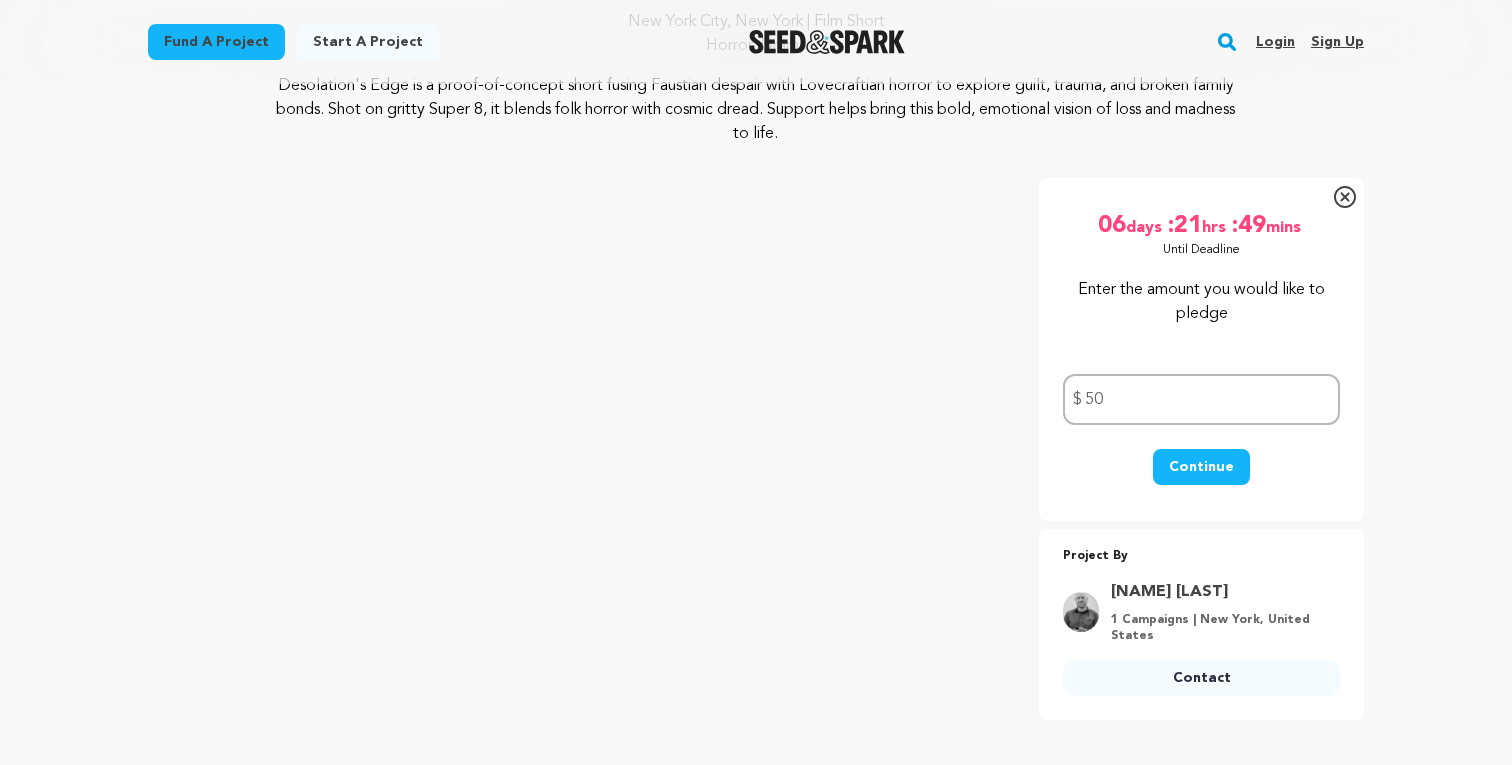 click on "Continue" at bounding box center (1201, 467) 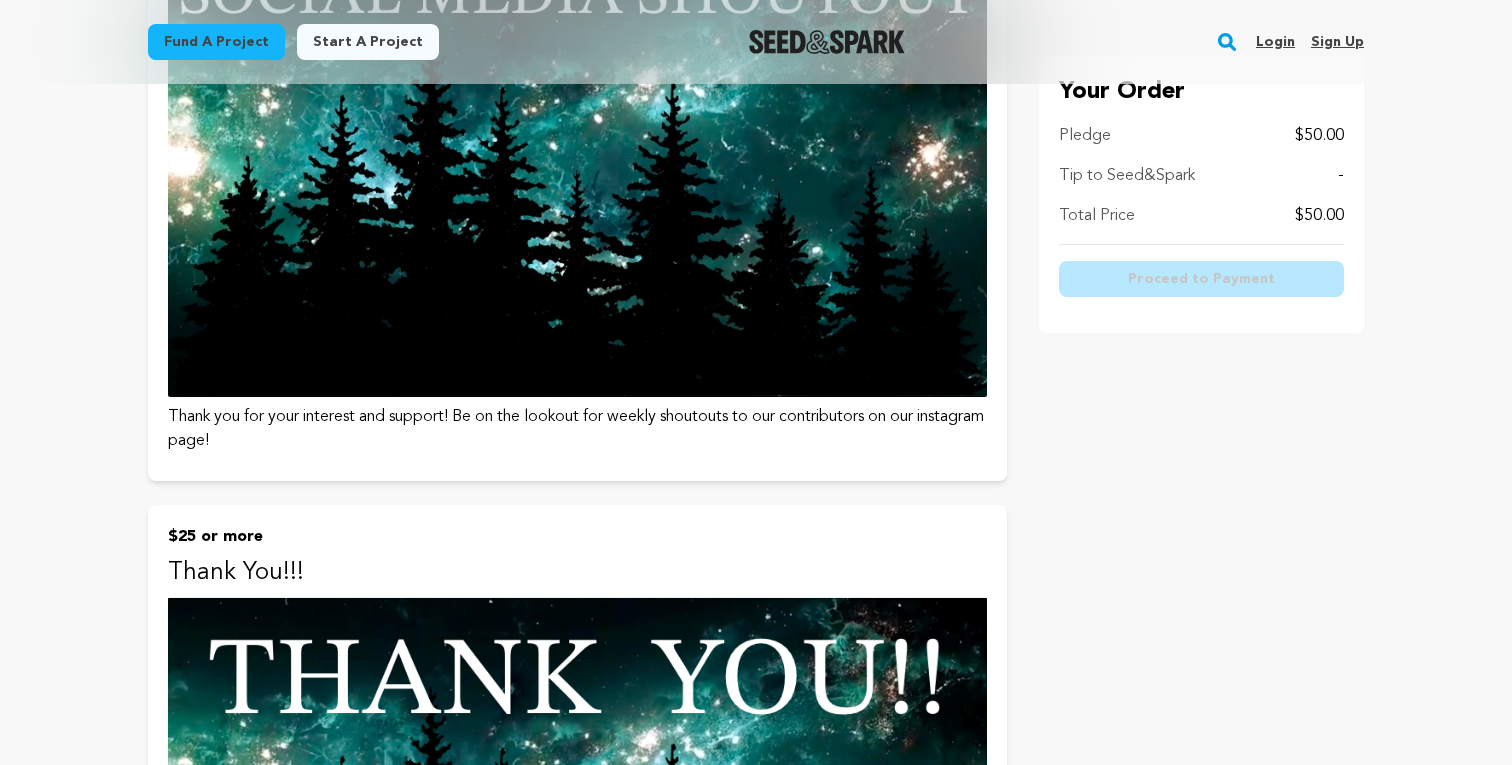 scroll, scrollTop: 0, scrollLeft: 0, axis: both 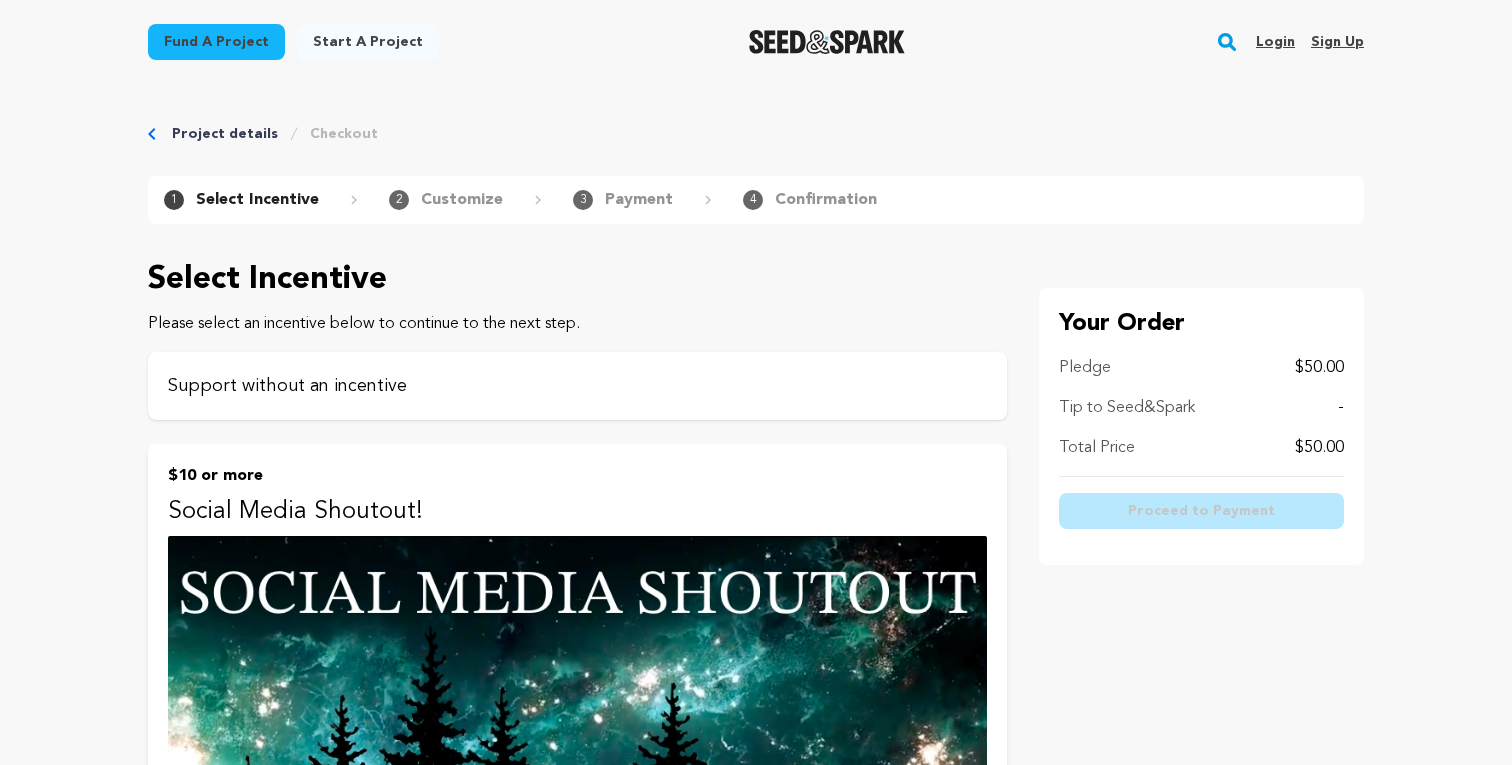 click on "Support without an incentive" at bounding box center [577, 386] 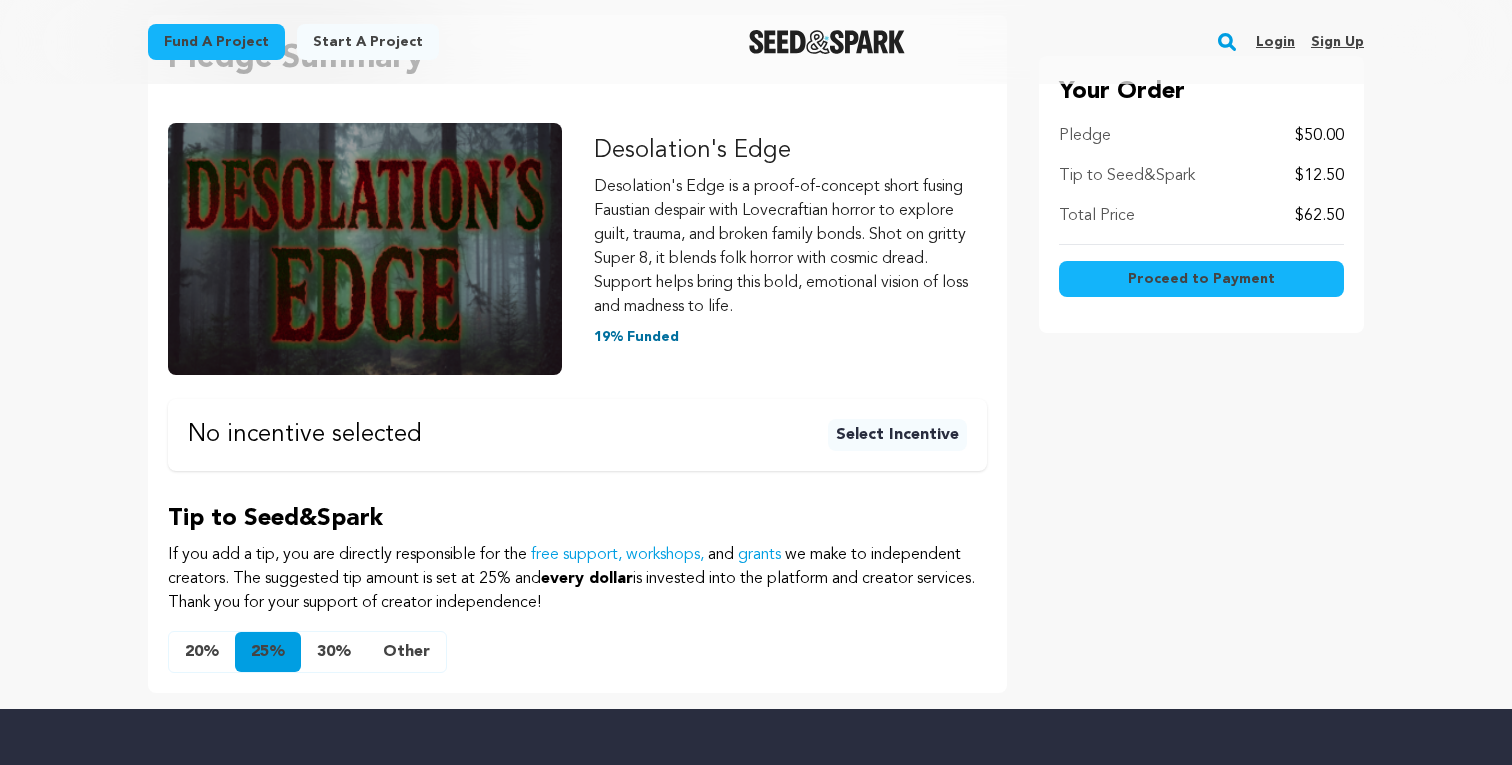 scroll, scrollTop: 276, scrollLeft: 0, axis: vertical 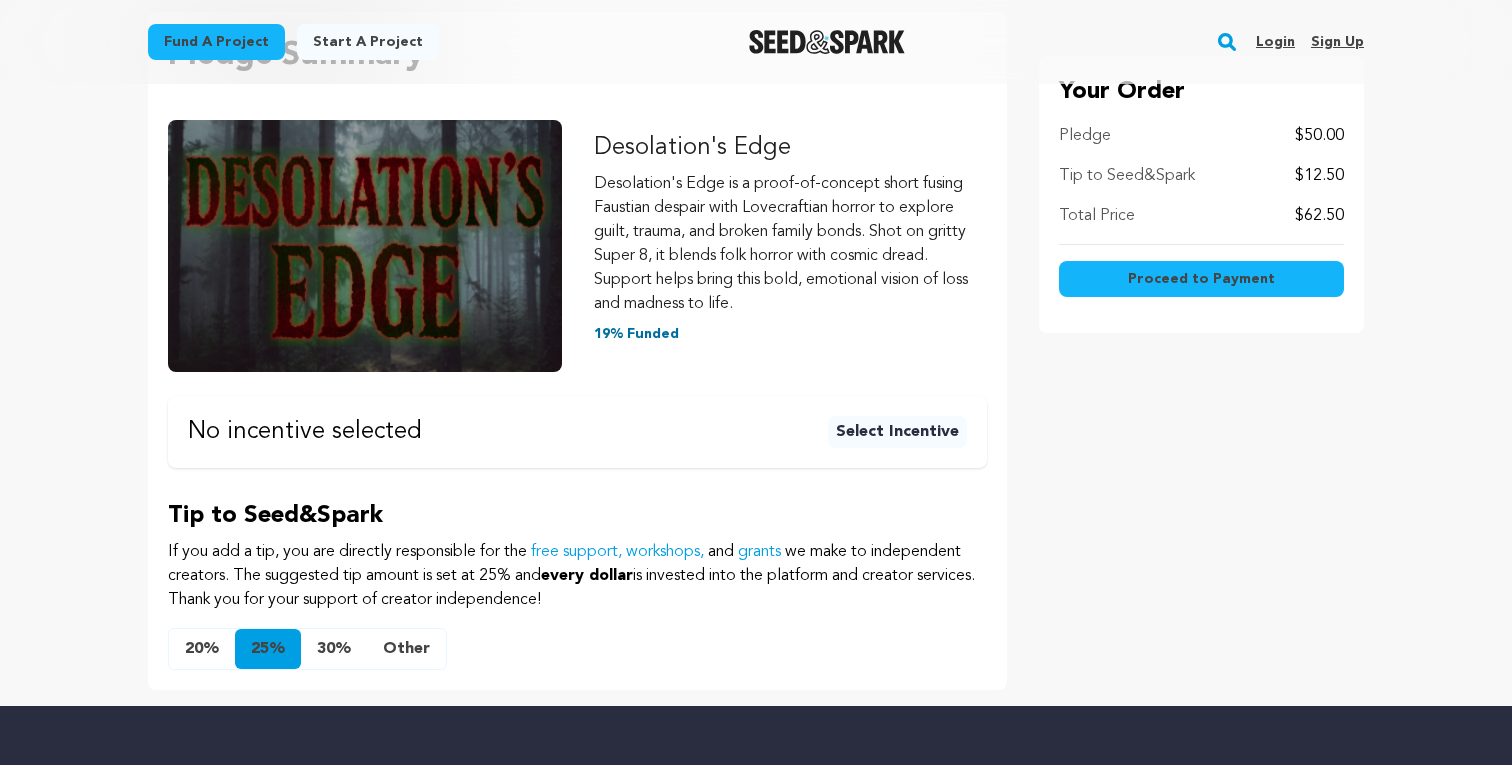click on "Other" at bounding box center [406, 649] 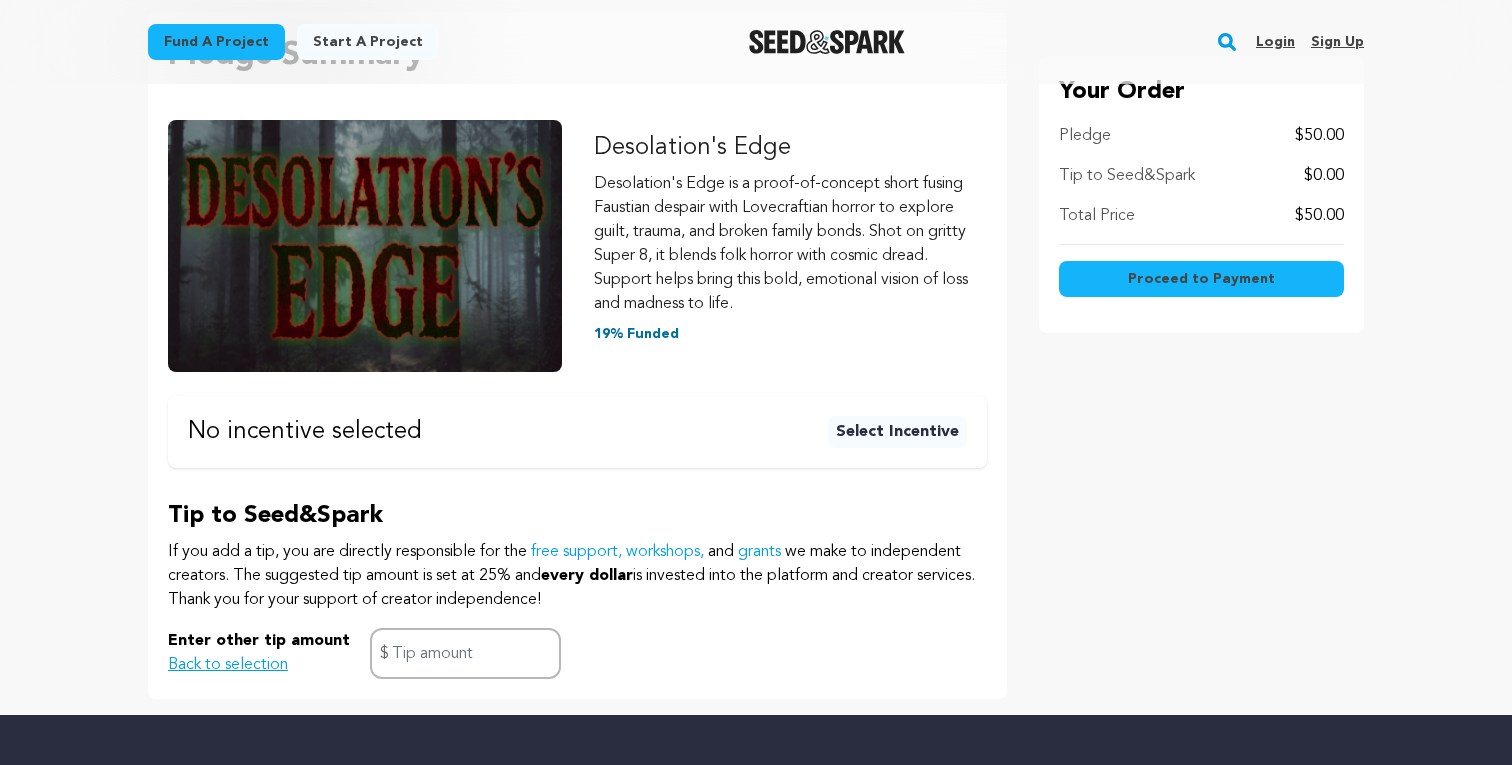 click on "Proceed to Payment" at bounding box center (1201, 279) 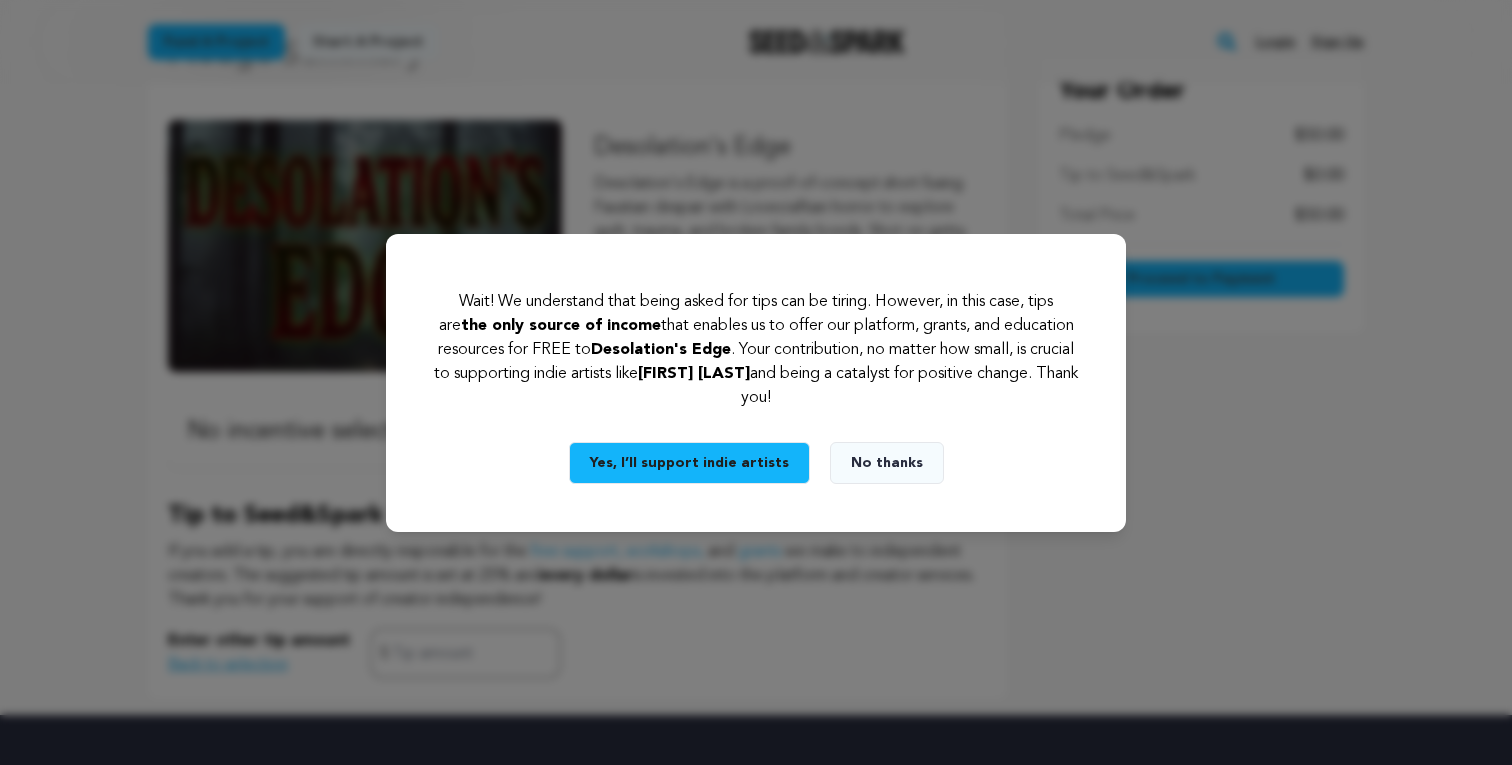 click on "Wait! We understand that being asked for tips can be tiring. However, in this case, tips are   the only source of income   that enables us to offer our platform, grants, and education resources for FREE to  Desolation's Edge . Your contribution, no matter how small, is crucial to supporting indie artists like   Michael Castaldo   and being a catalyst for positive change. Thank you!
Yes, I’ll support indie artists
No thanks" at bounding box center [756, 383] 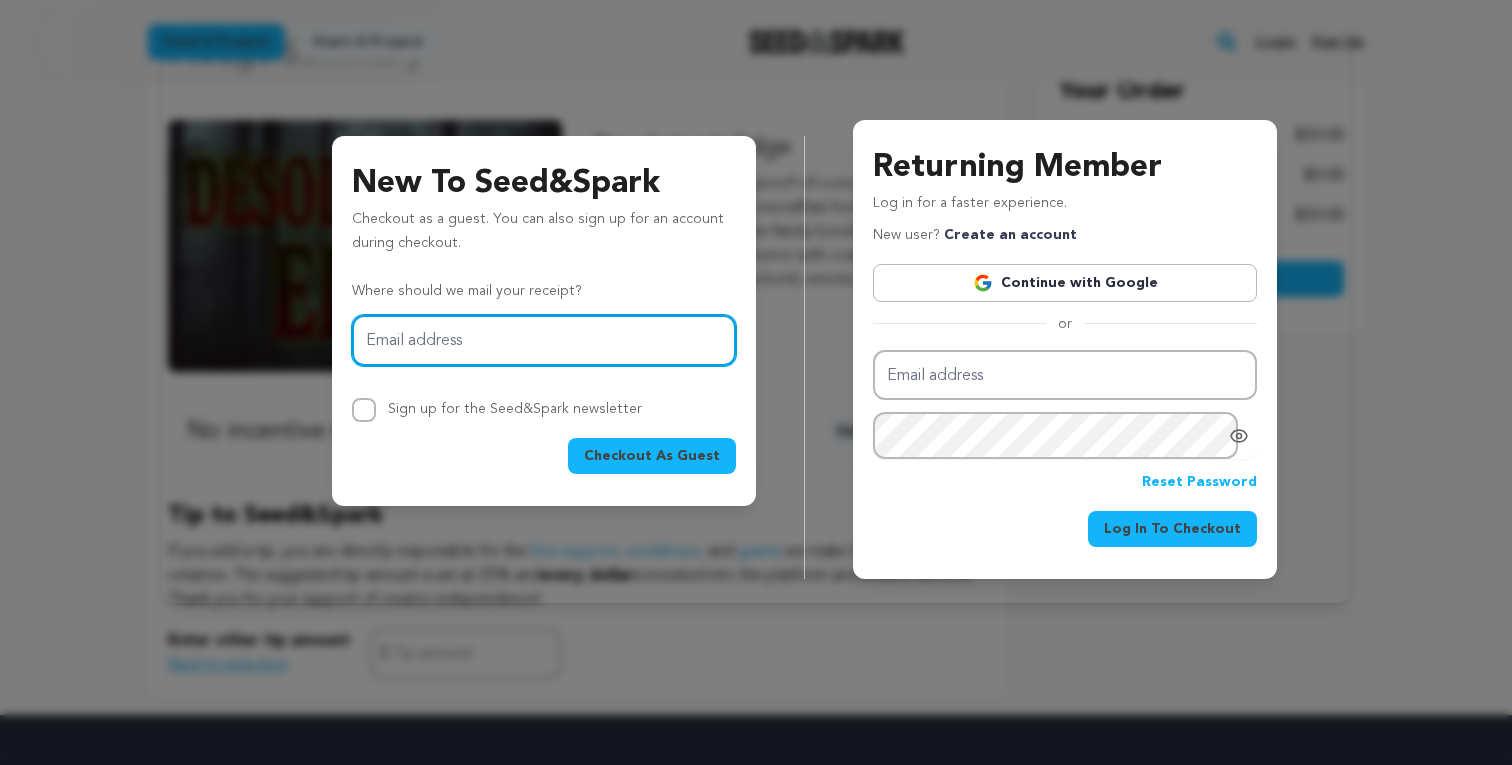 click on "Email address" at bounding box center (544, 340) 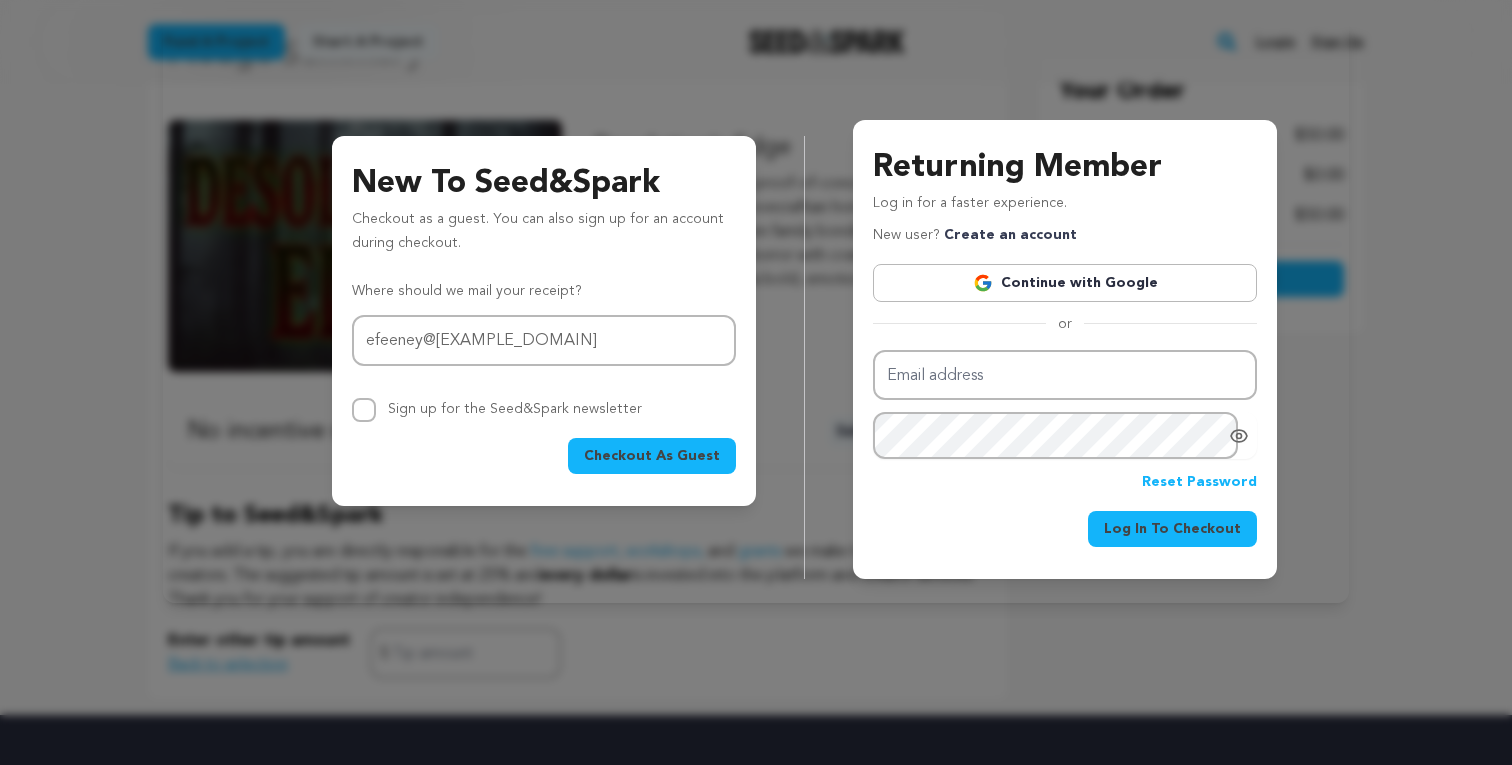 click on "Checkout As Guest" at bounding box center [652, 456] 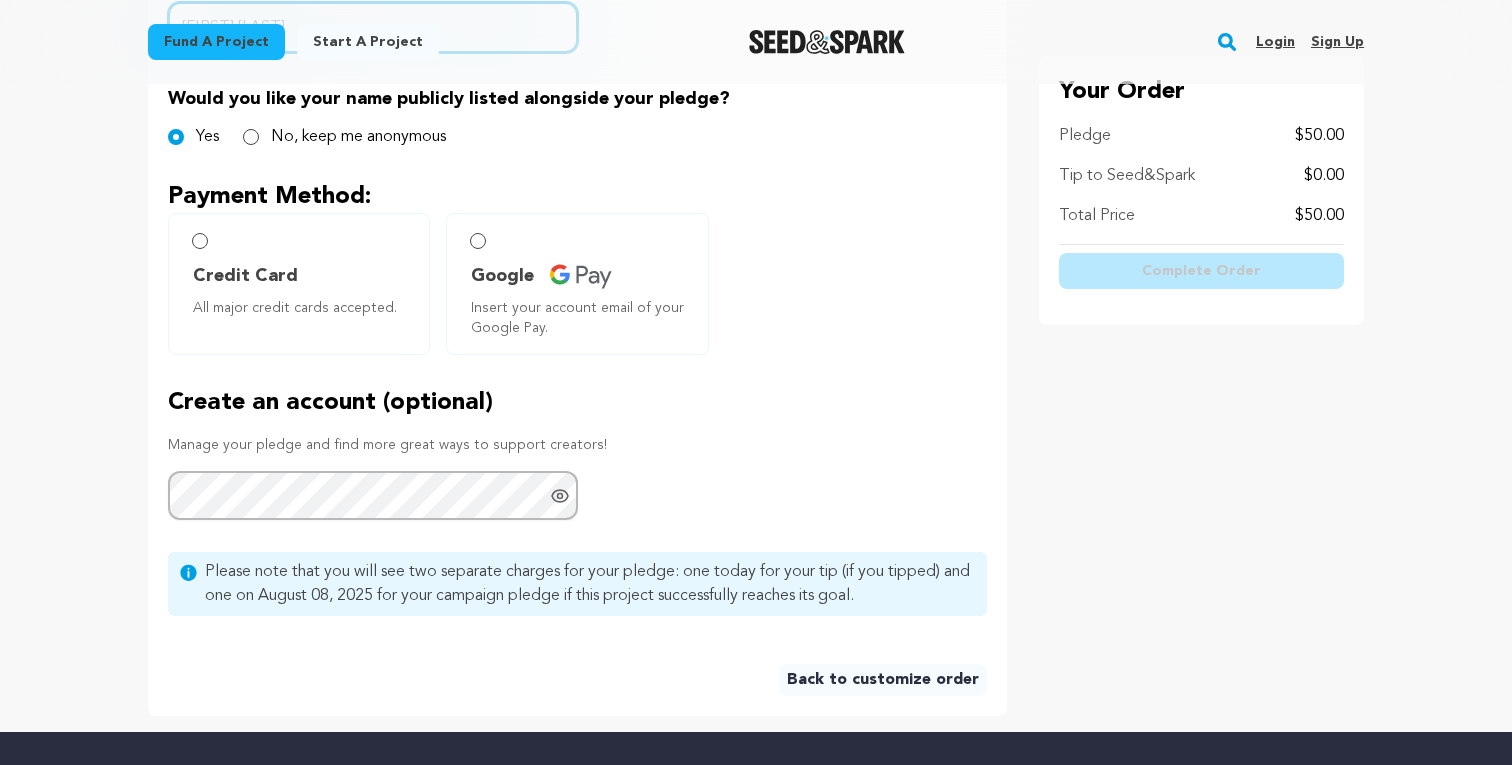 scroll, scrollTop: 613, scrollLeft: 0, axis: vertical 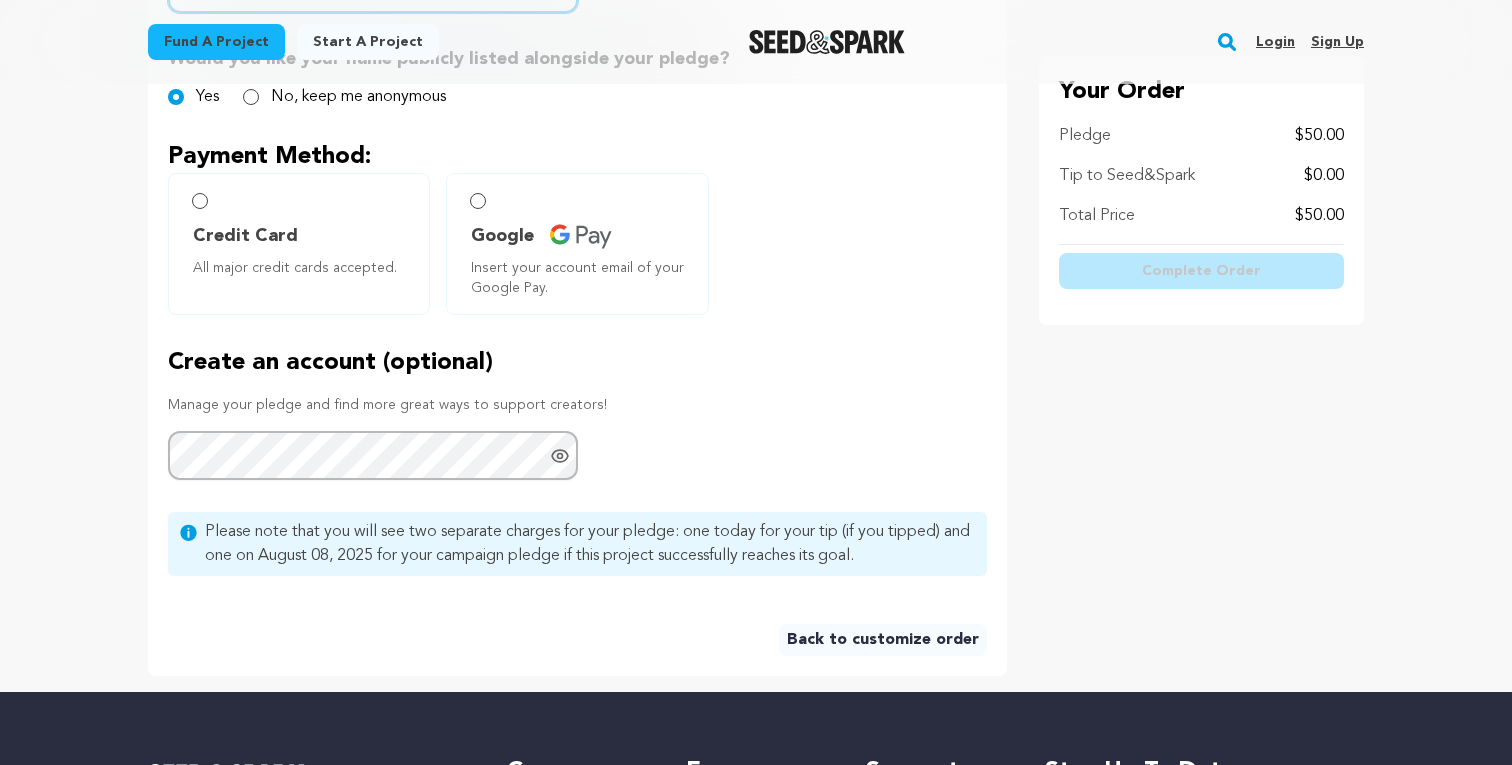 type on "Ernie Feeney" 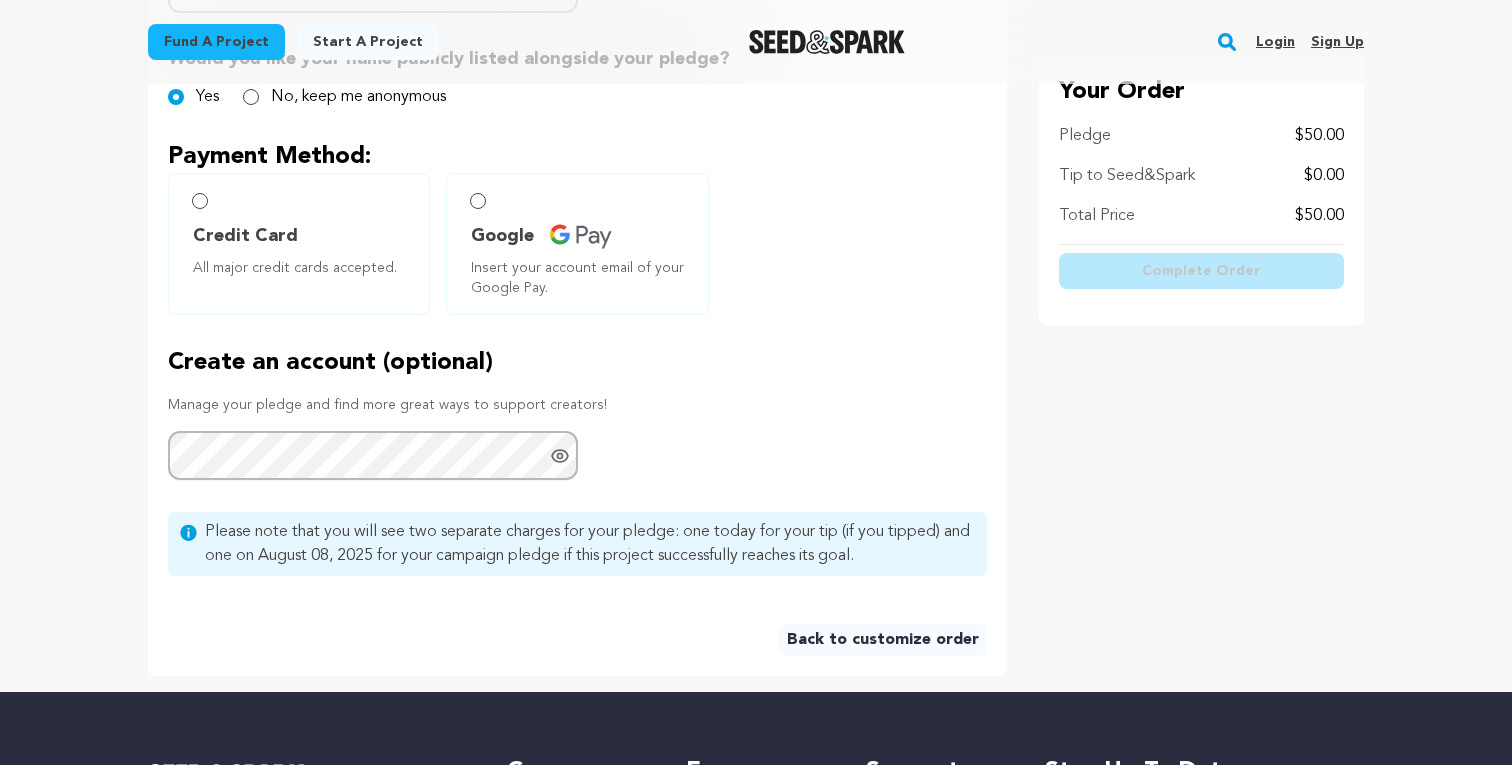 click on "Credit Card" at bounding box center [245, 236] 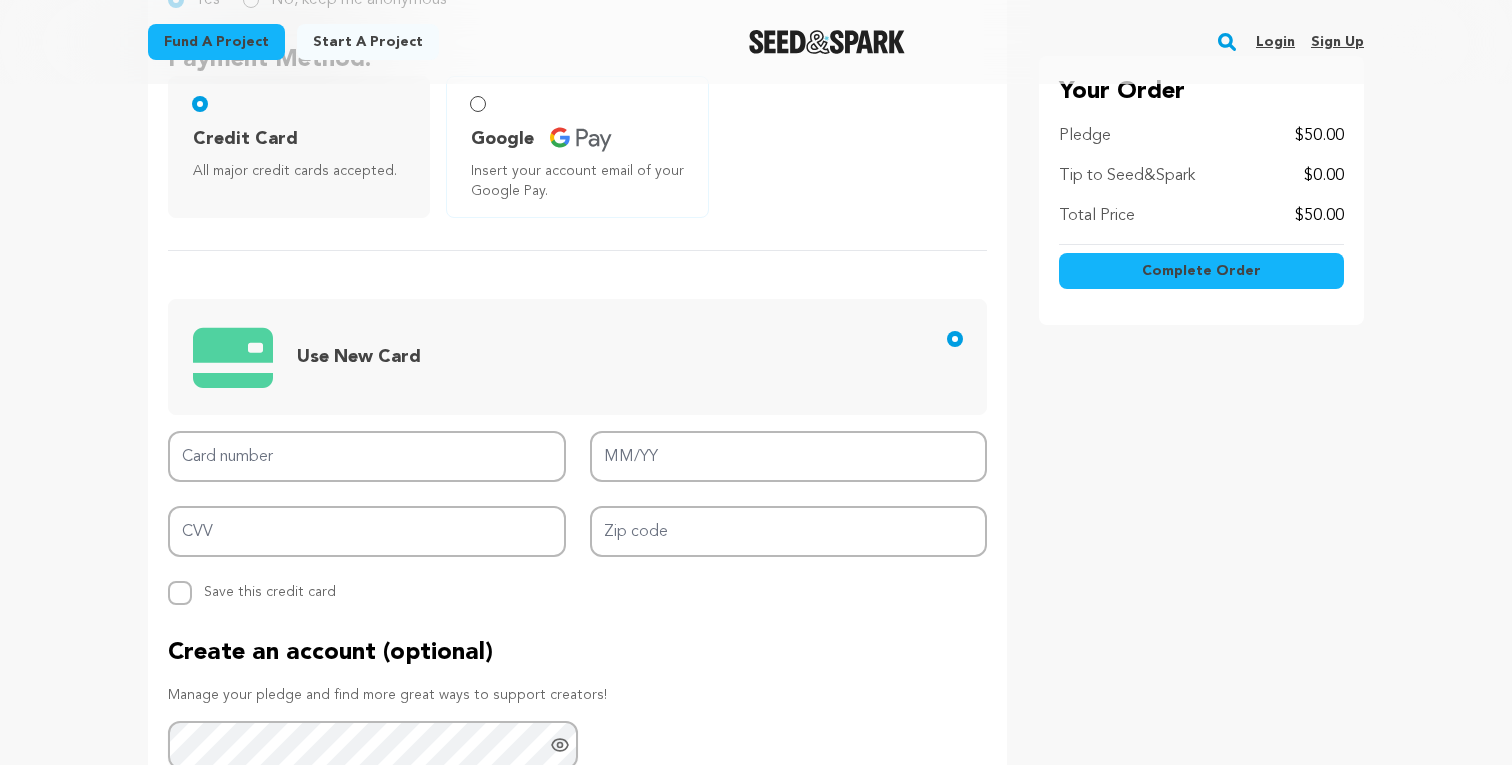 scroll, scrollTop: 719, scrollLeft: 0, axis: vertical 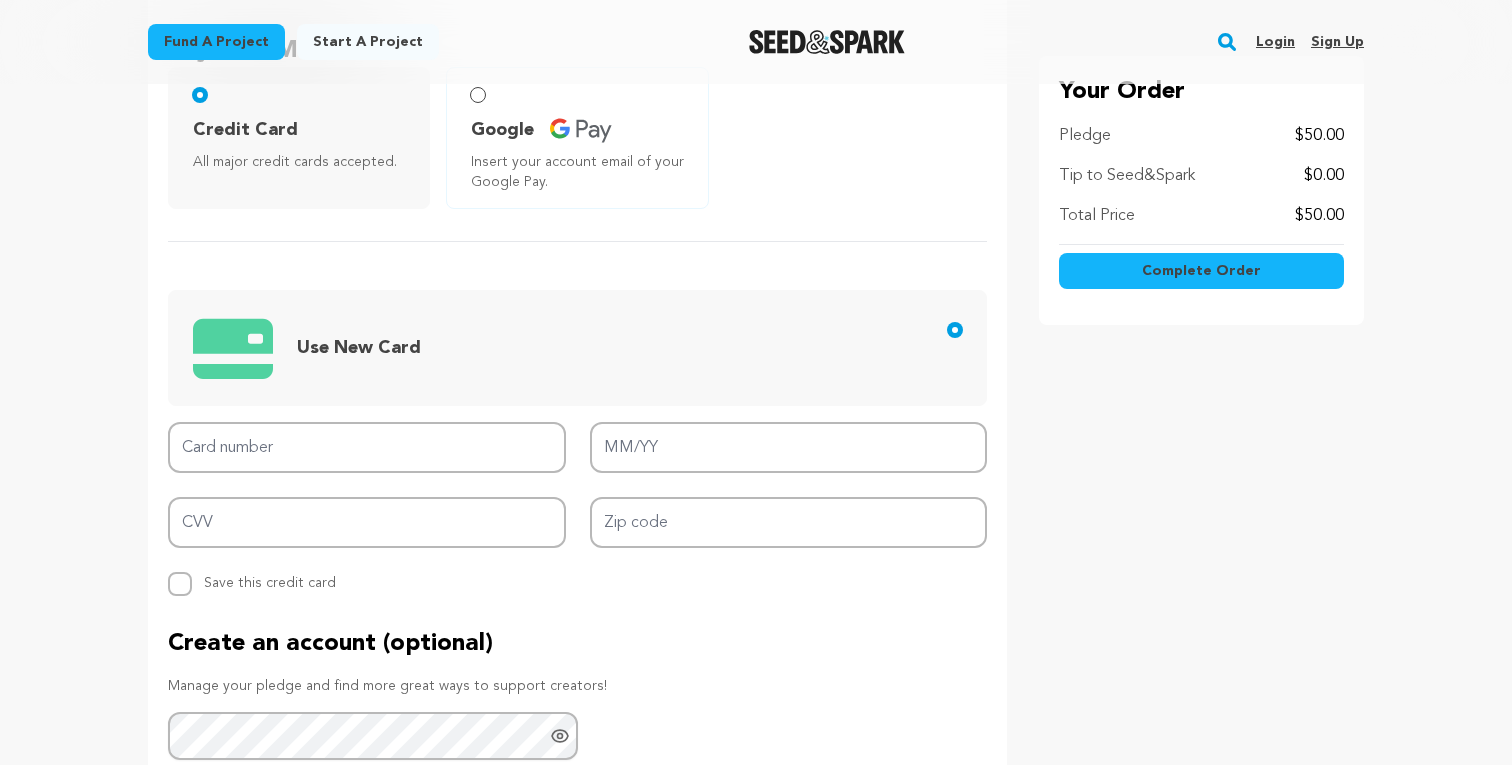 click on "Card number
MM/YY
CVV
Zip code
Replace saved credit card
Save this credit card" at bounding box center [577, 509] 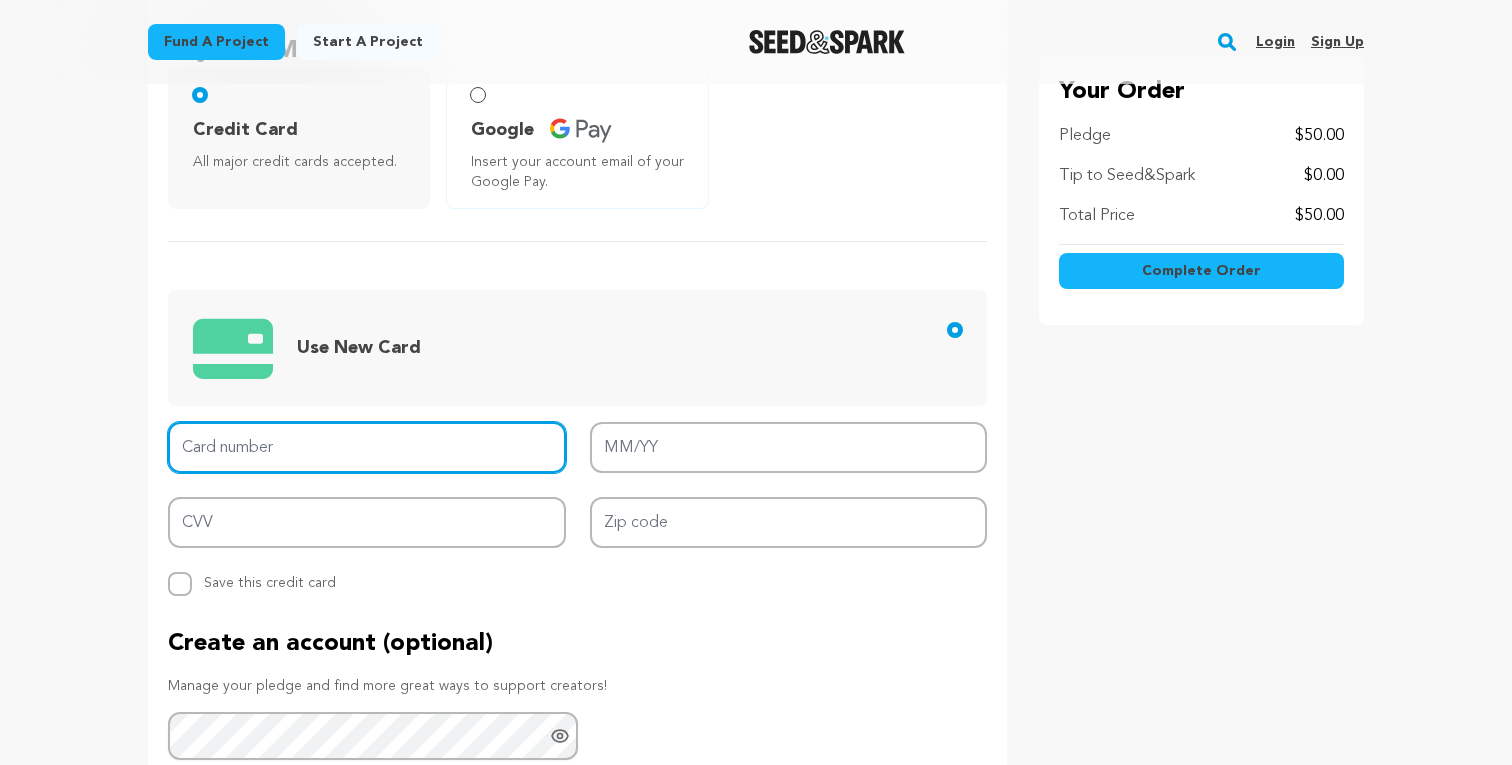 click on "Card number" at bounding box center (367, 447) 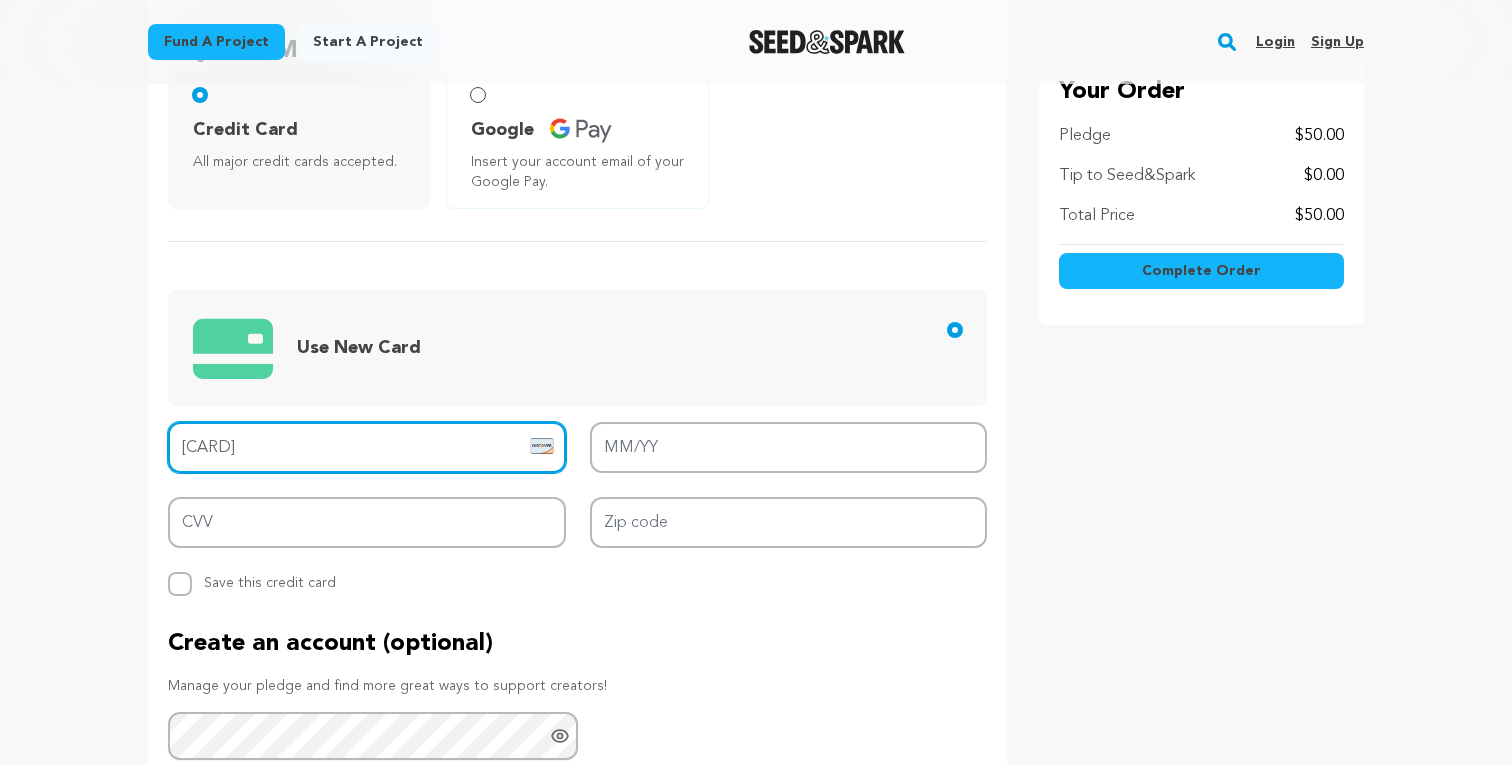 type on "6011 0041 6613 0613" 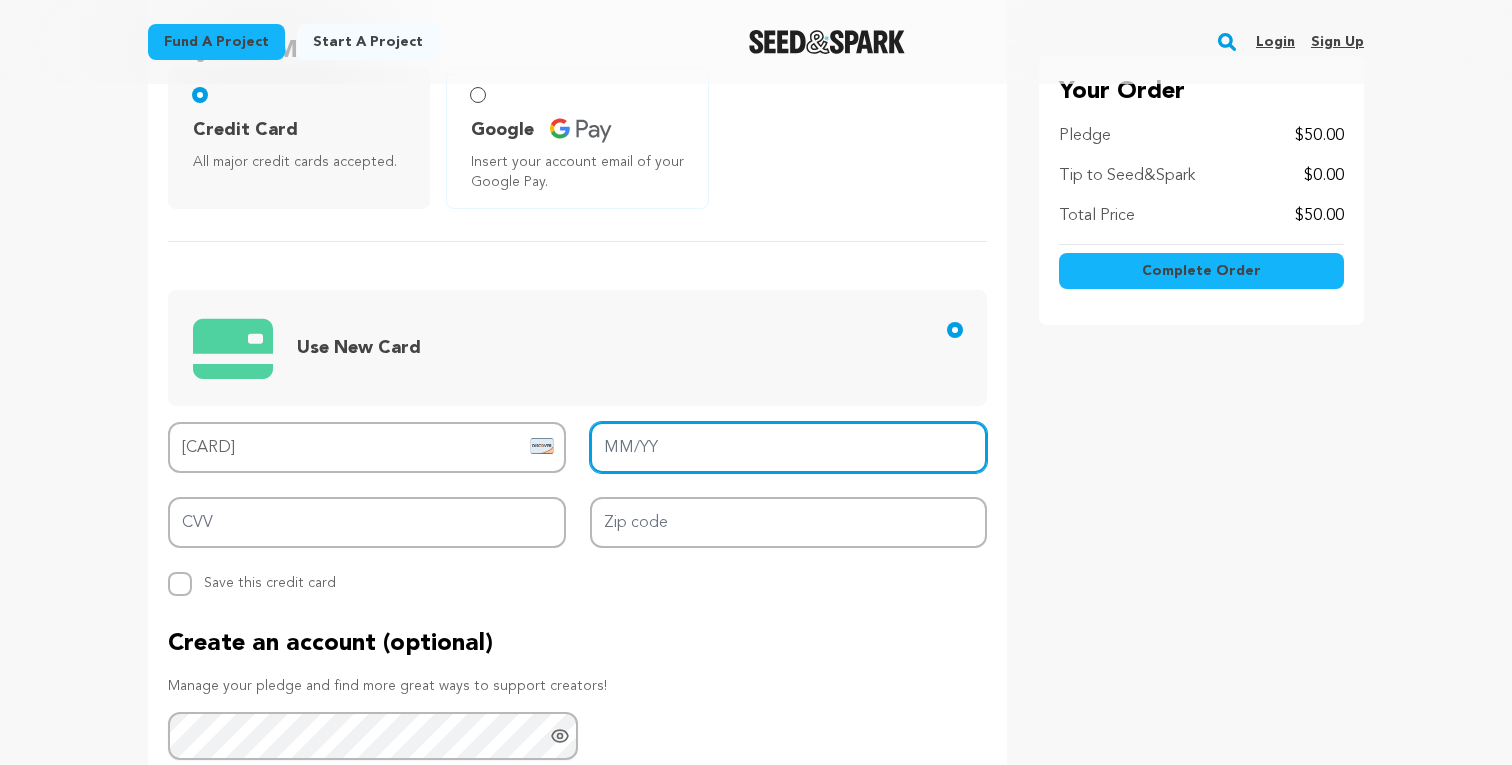 click on "MM/YY" at bounding box center (789, 447) 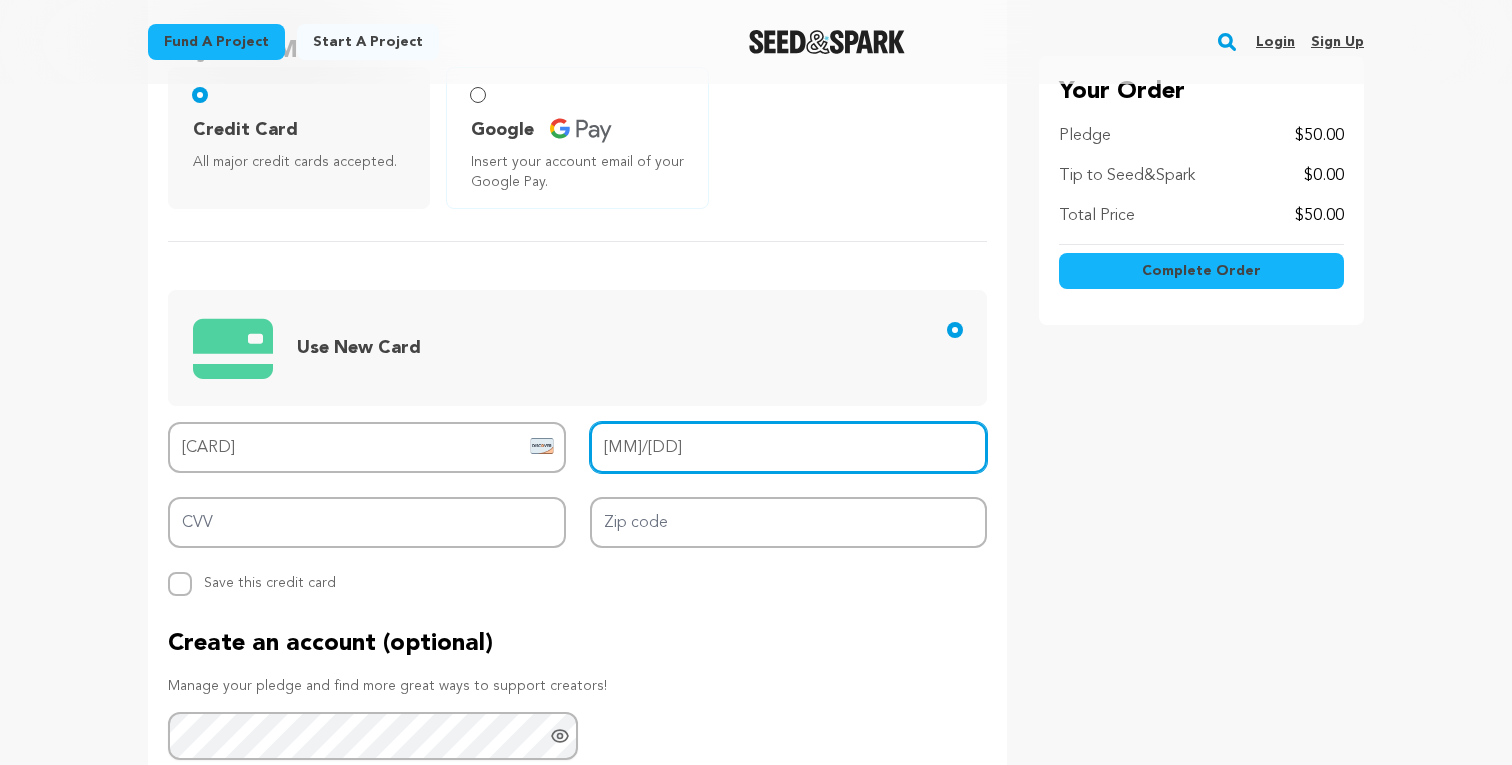 type on "12/27" 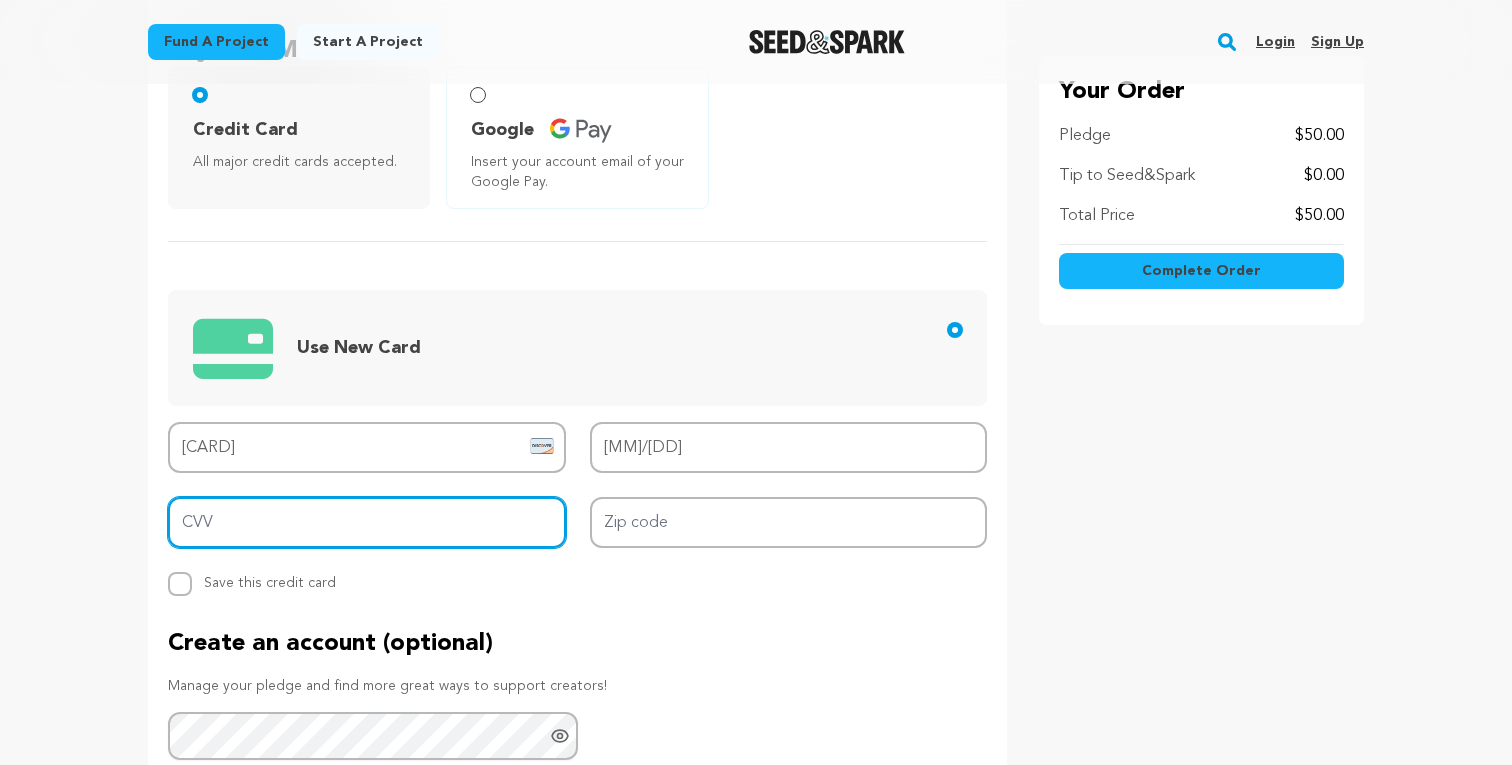 click on "CVV" at bounding box center (367, 522) 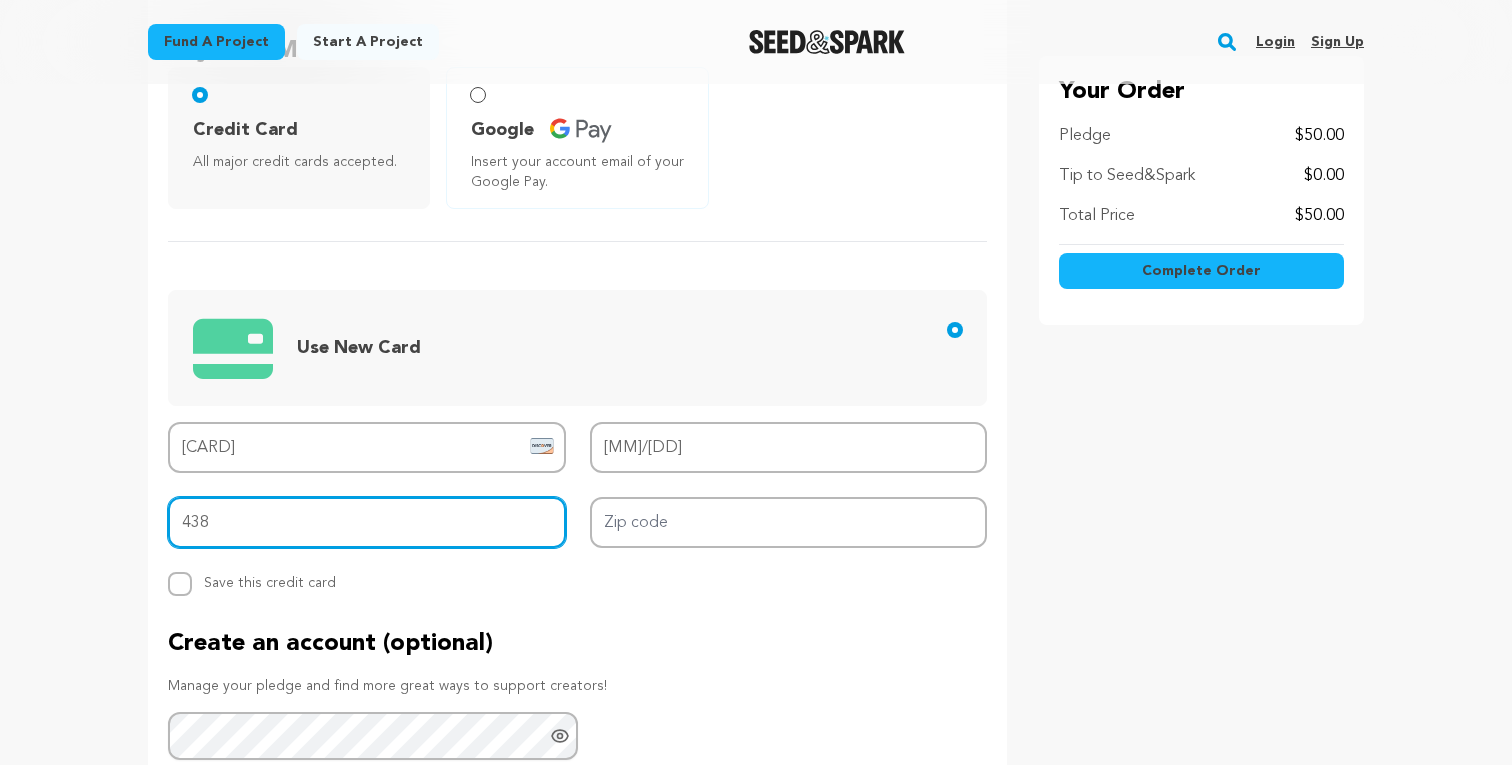 type on "438" 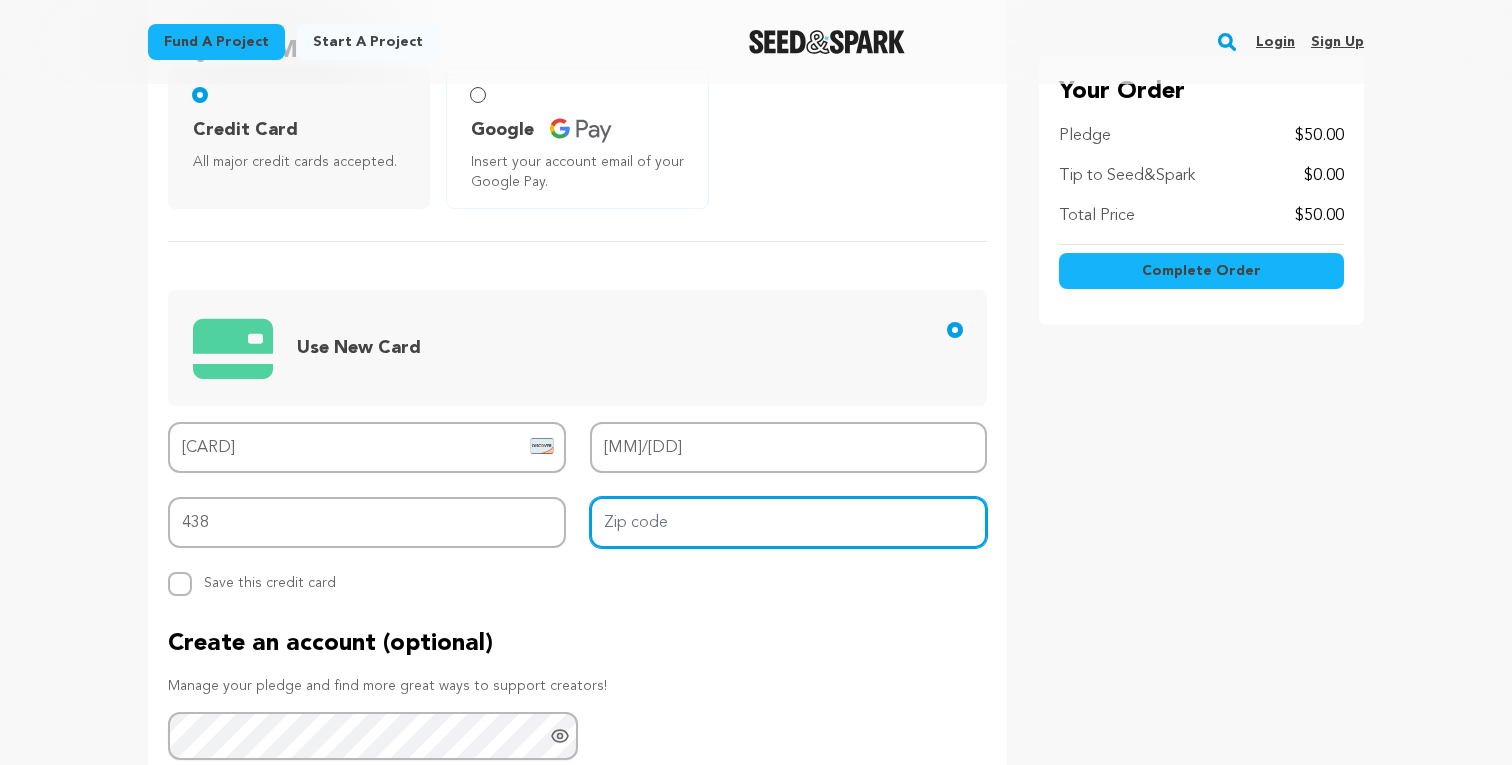 click on "Zip code" at bounding box center [789, 522] 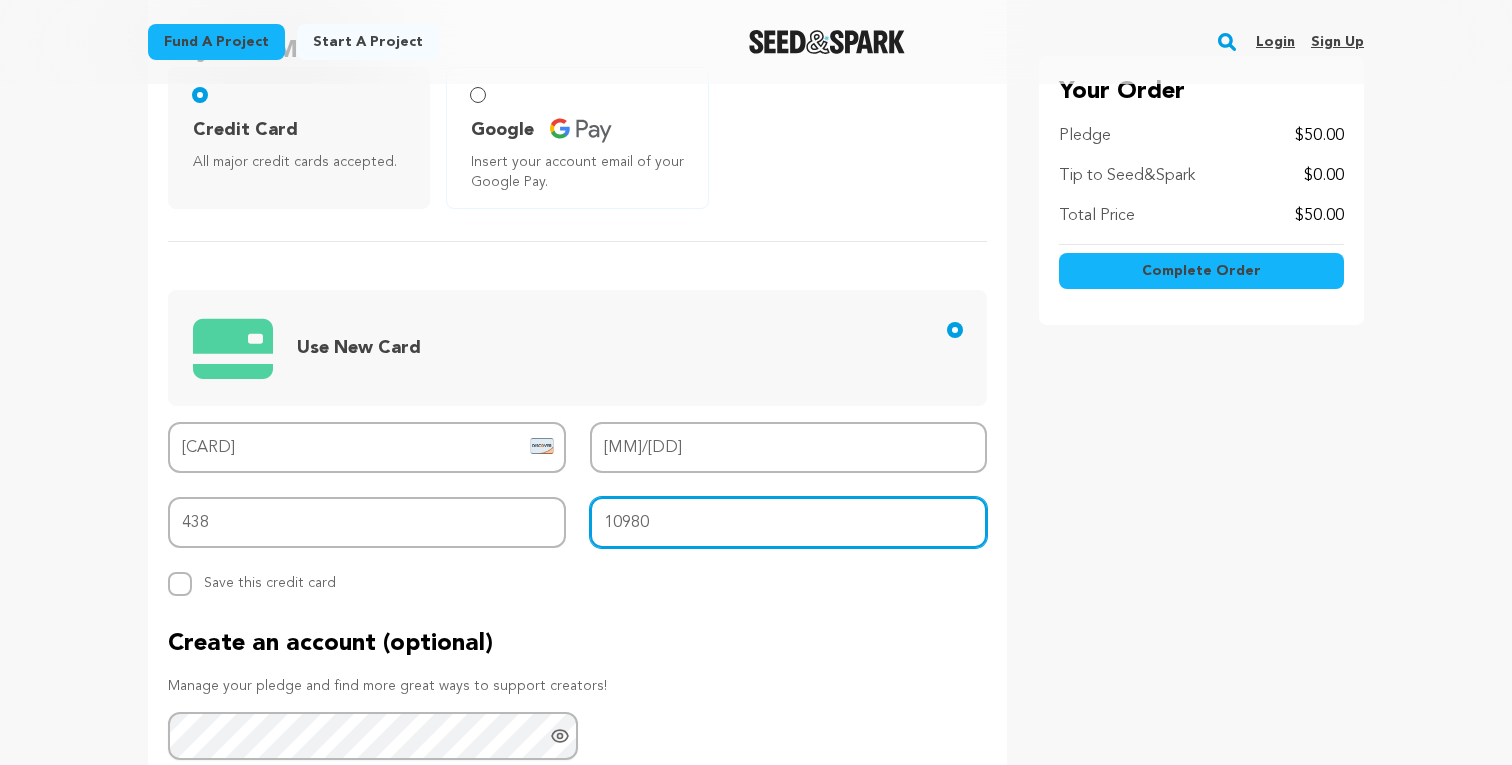 type on "10980" 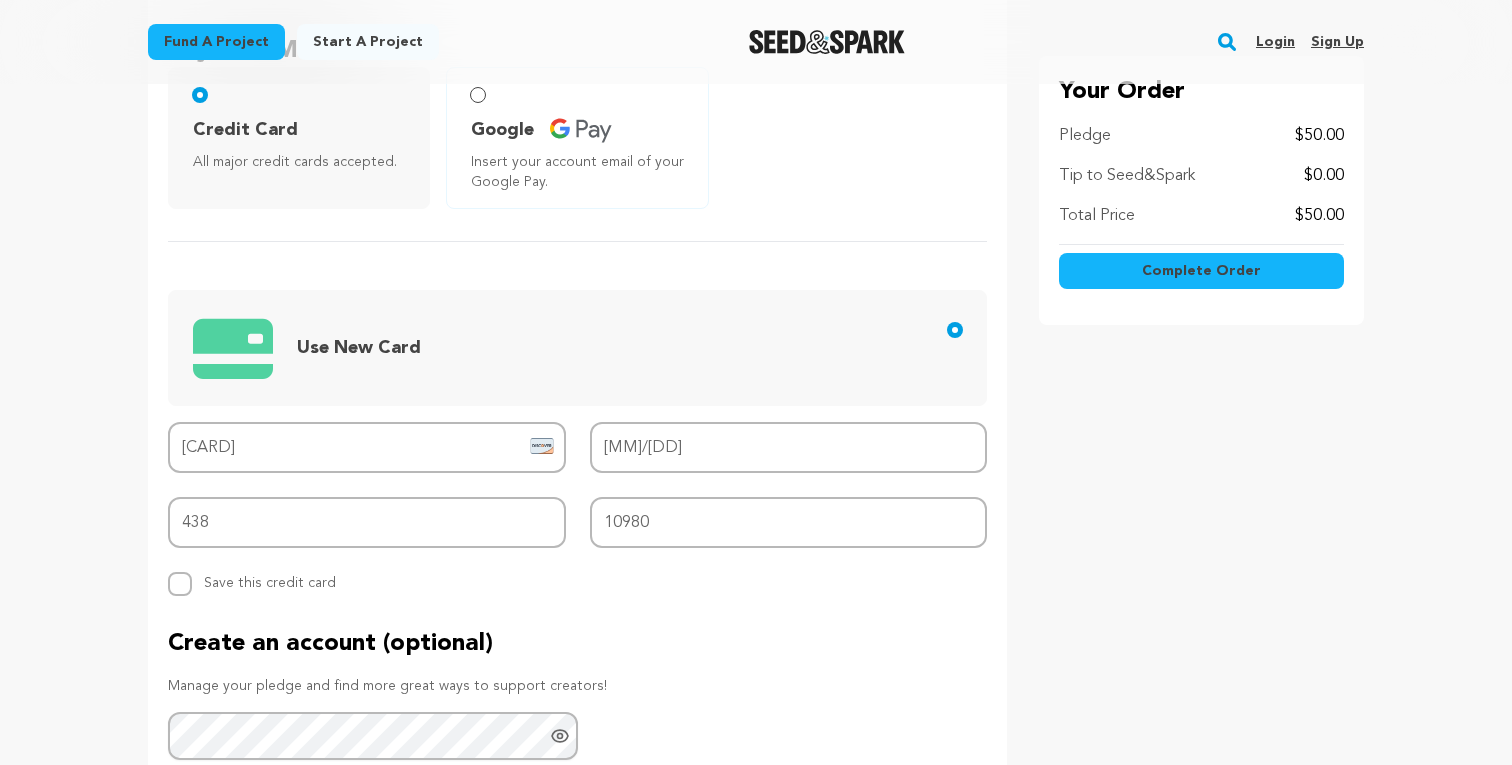 click on "Your Order
Pledge
$50.00
Tip to Seed&Spark
$0.00
Total Price
$50.00" at bounding box center (1201, 372) 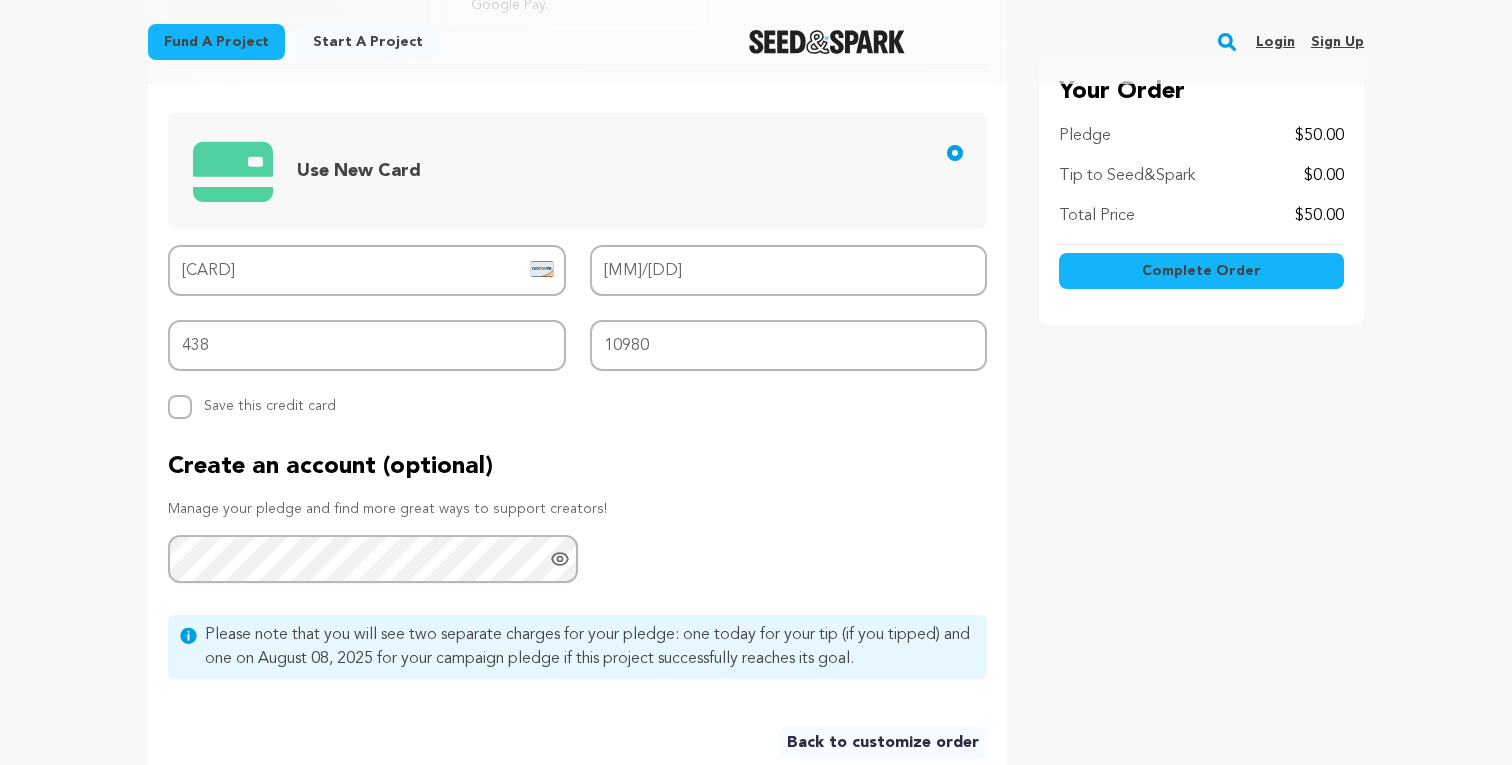 scroll, scrollTop: 717, scrollLeft: 0, axis: vertical 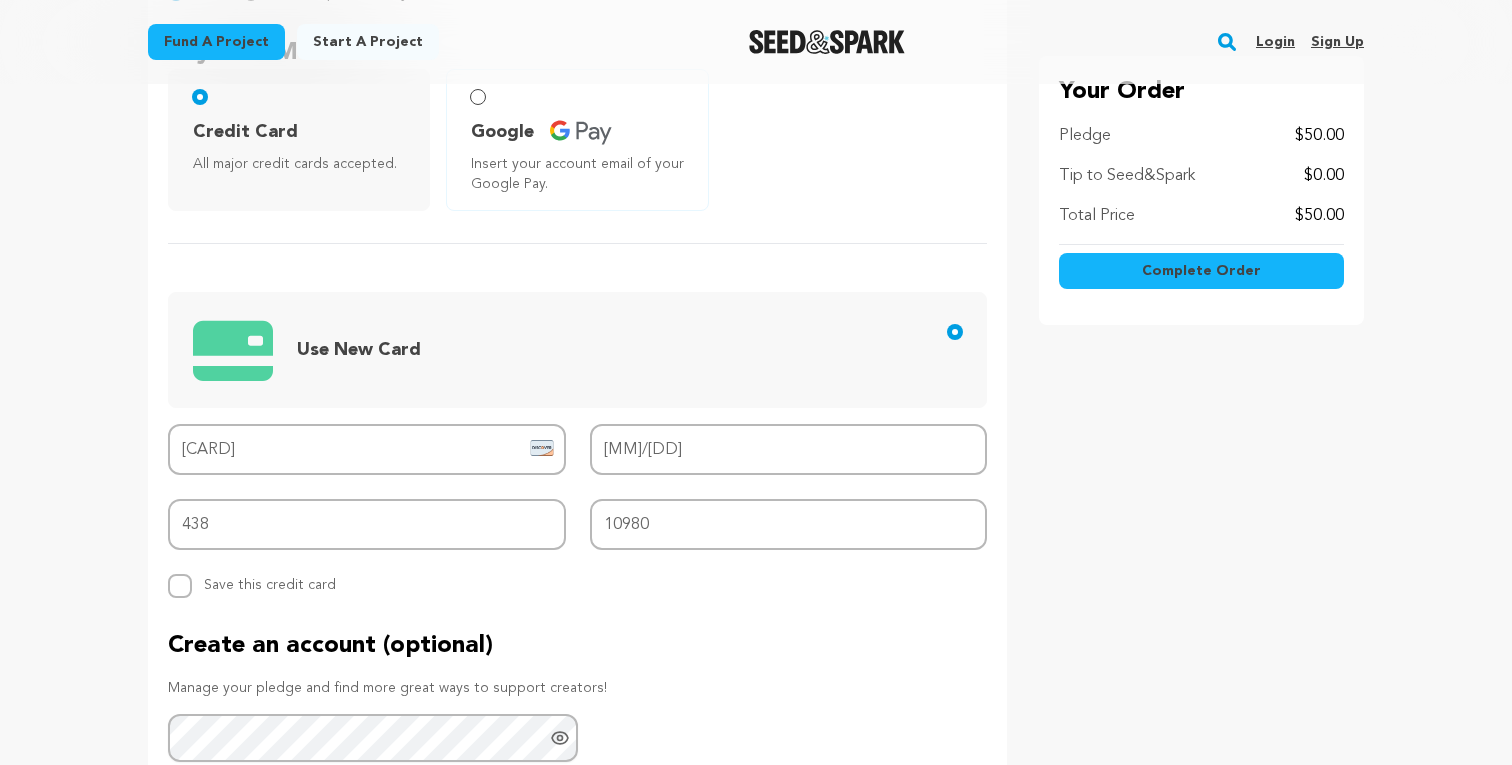 click on "Complete Order" at bounding box center (1201, 271) 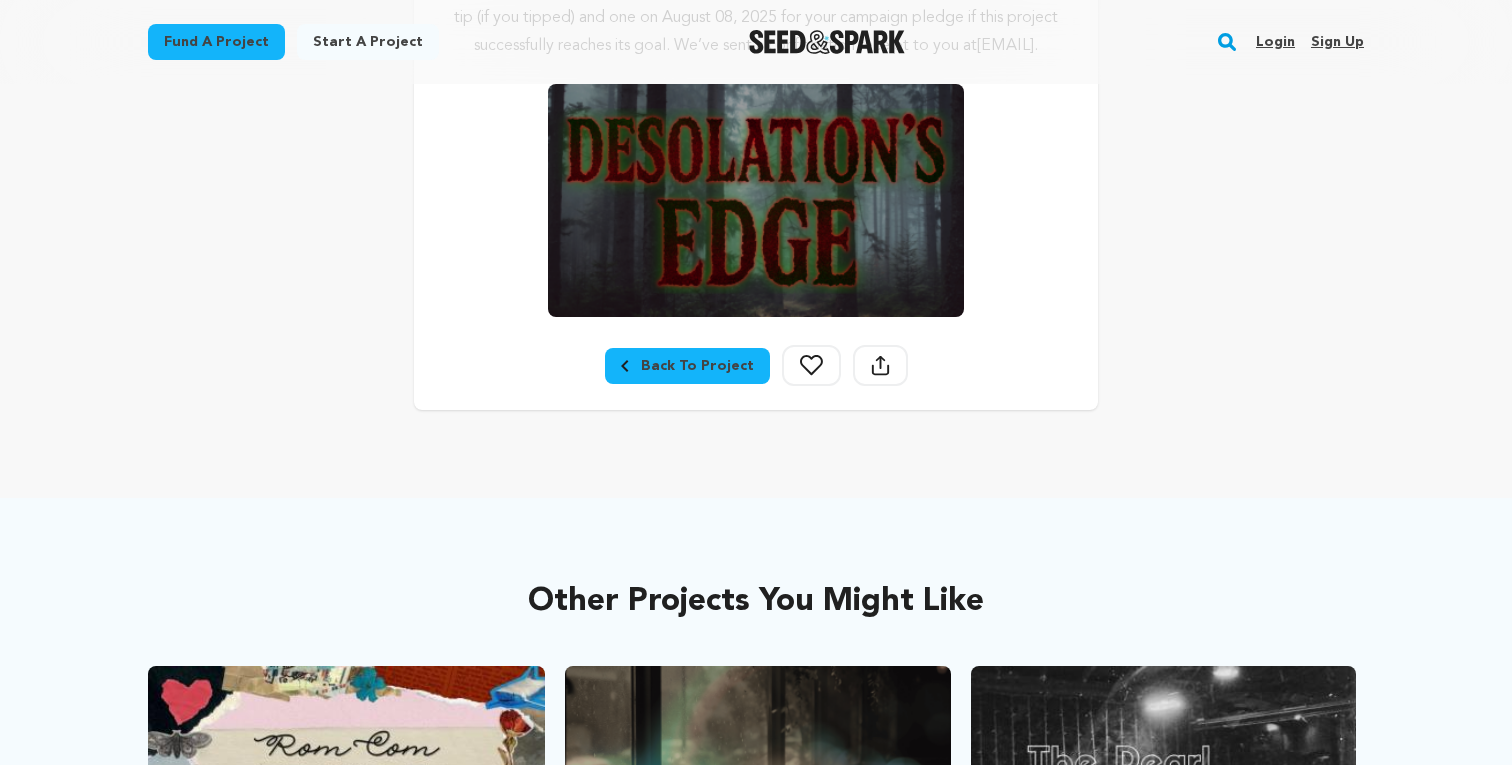 scroll, scrollTop: 519, scrollLeft: 0, axis: vertical 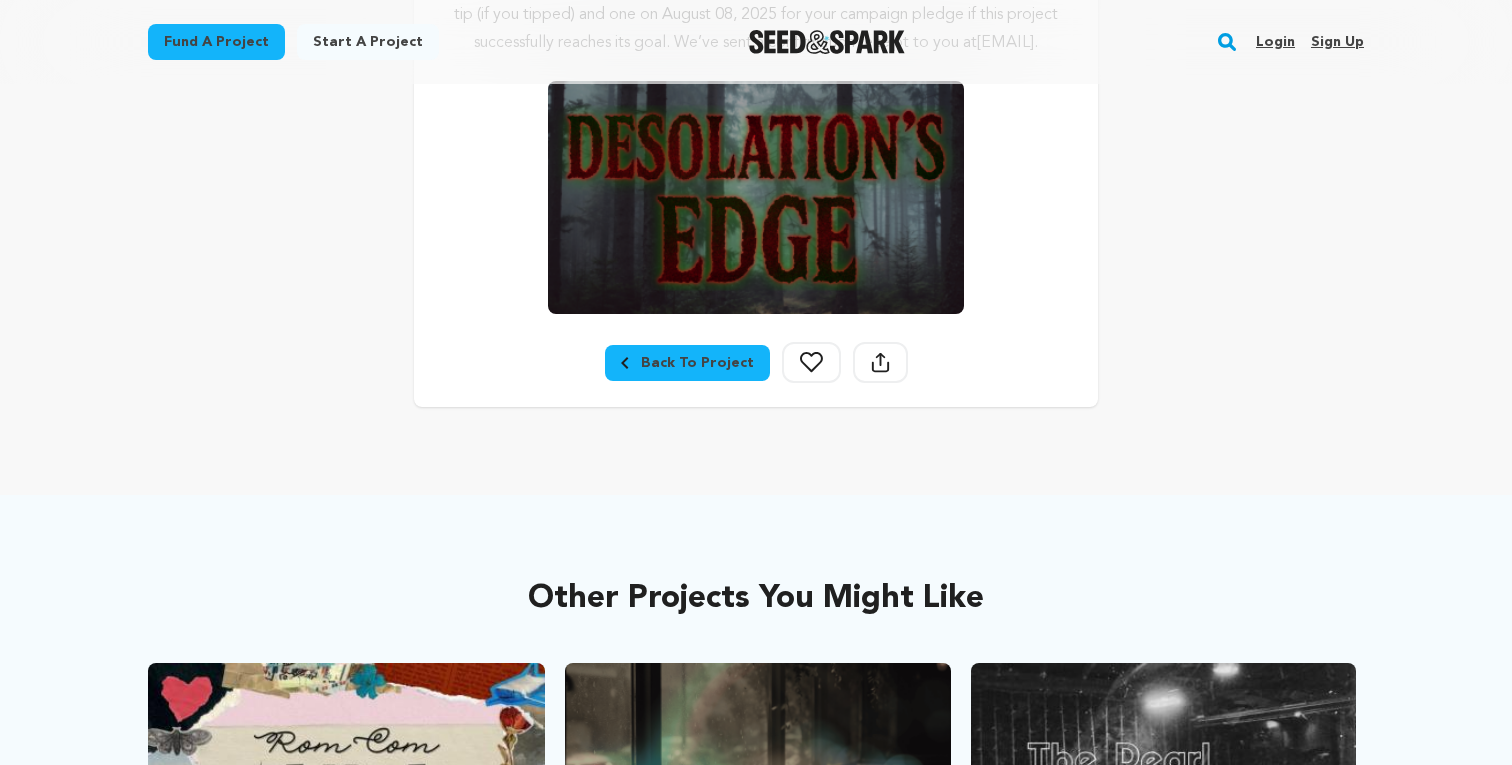 click on "Thanks Ernie!
You've made a pledge
of $50.00.
Please note that you will see two separate charges for your pledge:
one today for your tip (if you tipped) and one on August 08, 2025
for your campaign pledge if this project successfully reaches its goal.
We’ve sent a confirmation receipt to you at  efeeney56@gmail.com .
Back To Project
Follow" at bounding box center (756, 32) 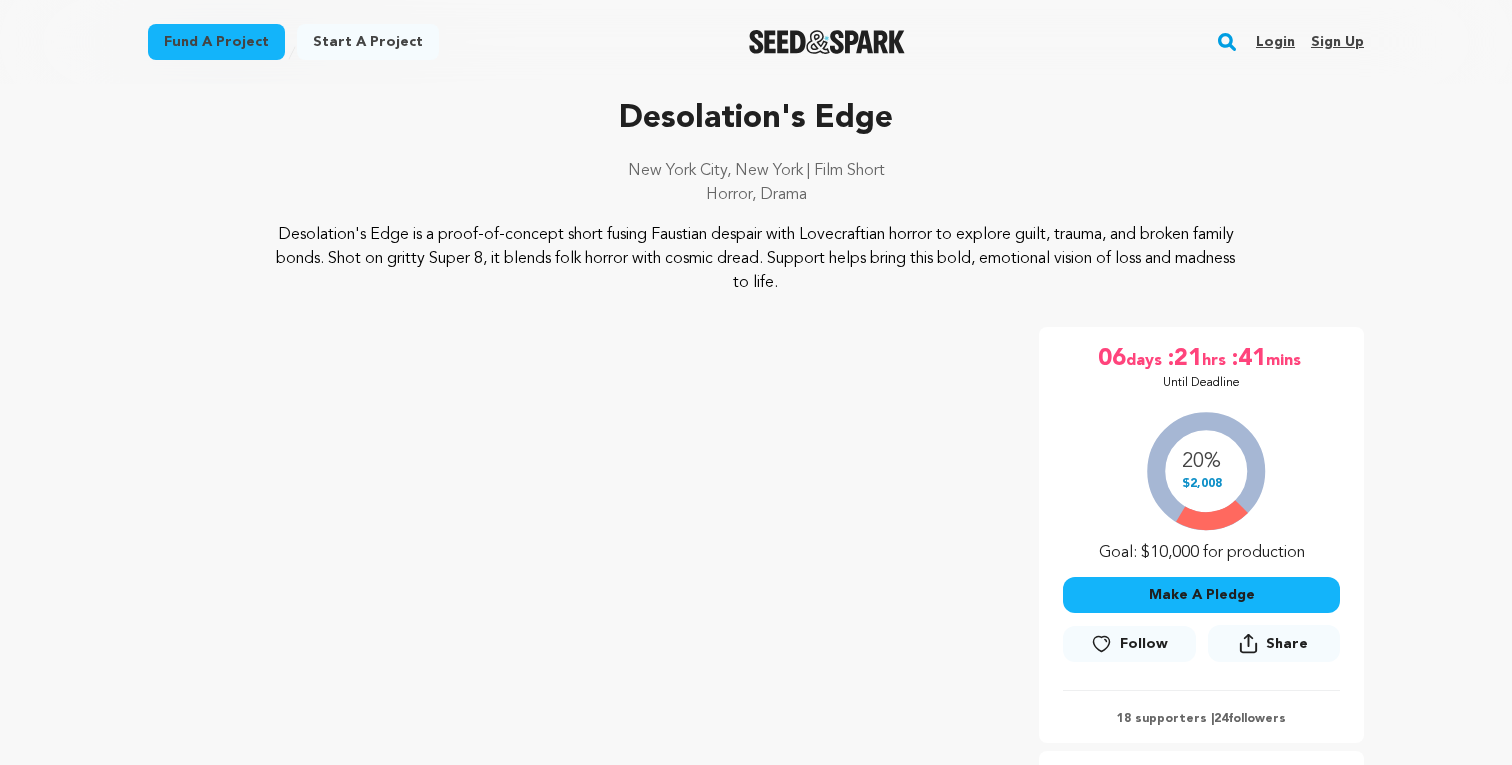 scroll, scrollTop: 0, scrollLeft: 0, axis: both 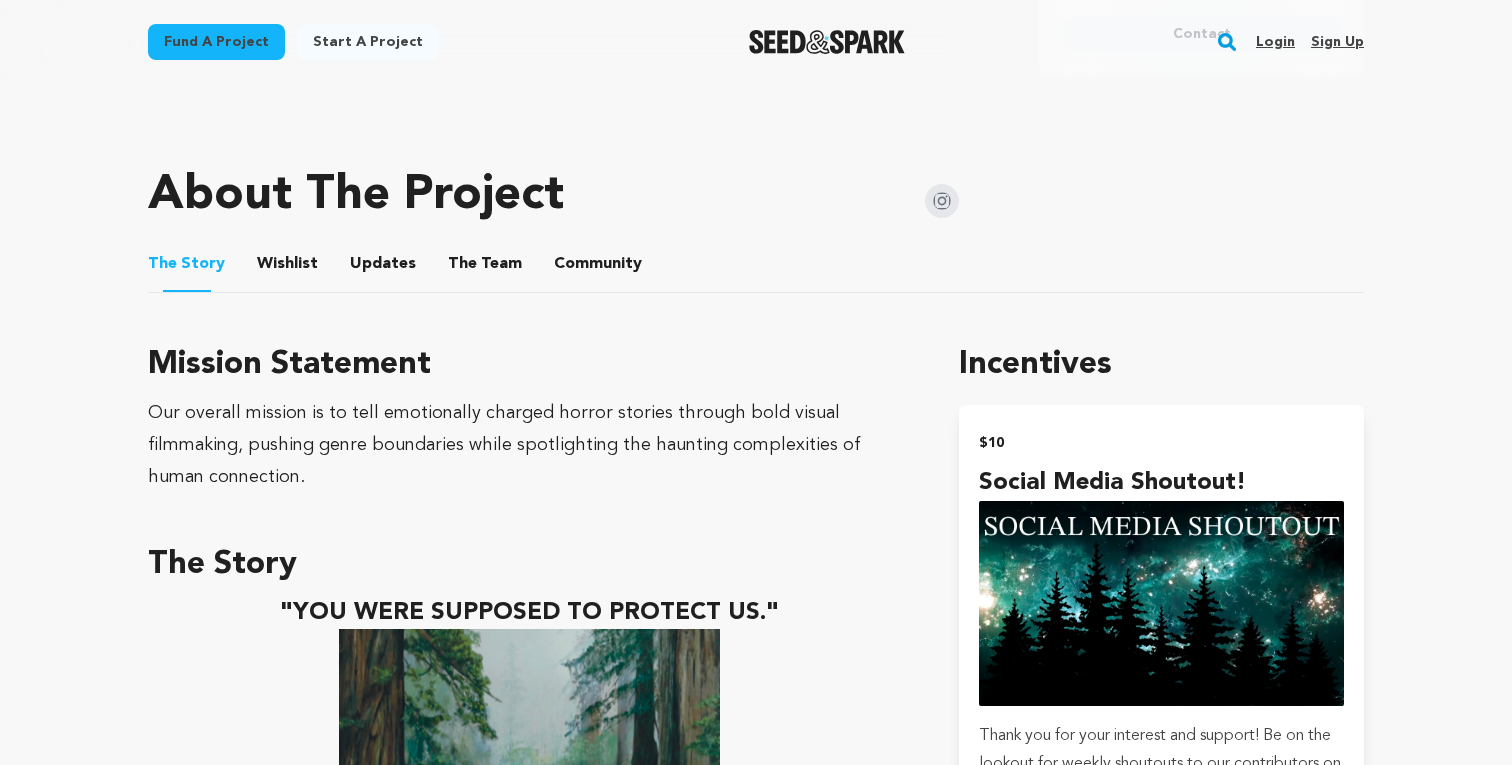 click on "Community
Community" at bounding box center [598, 264] 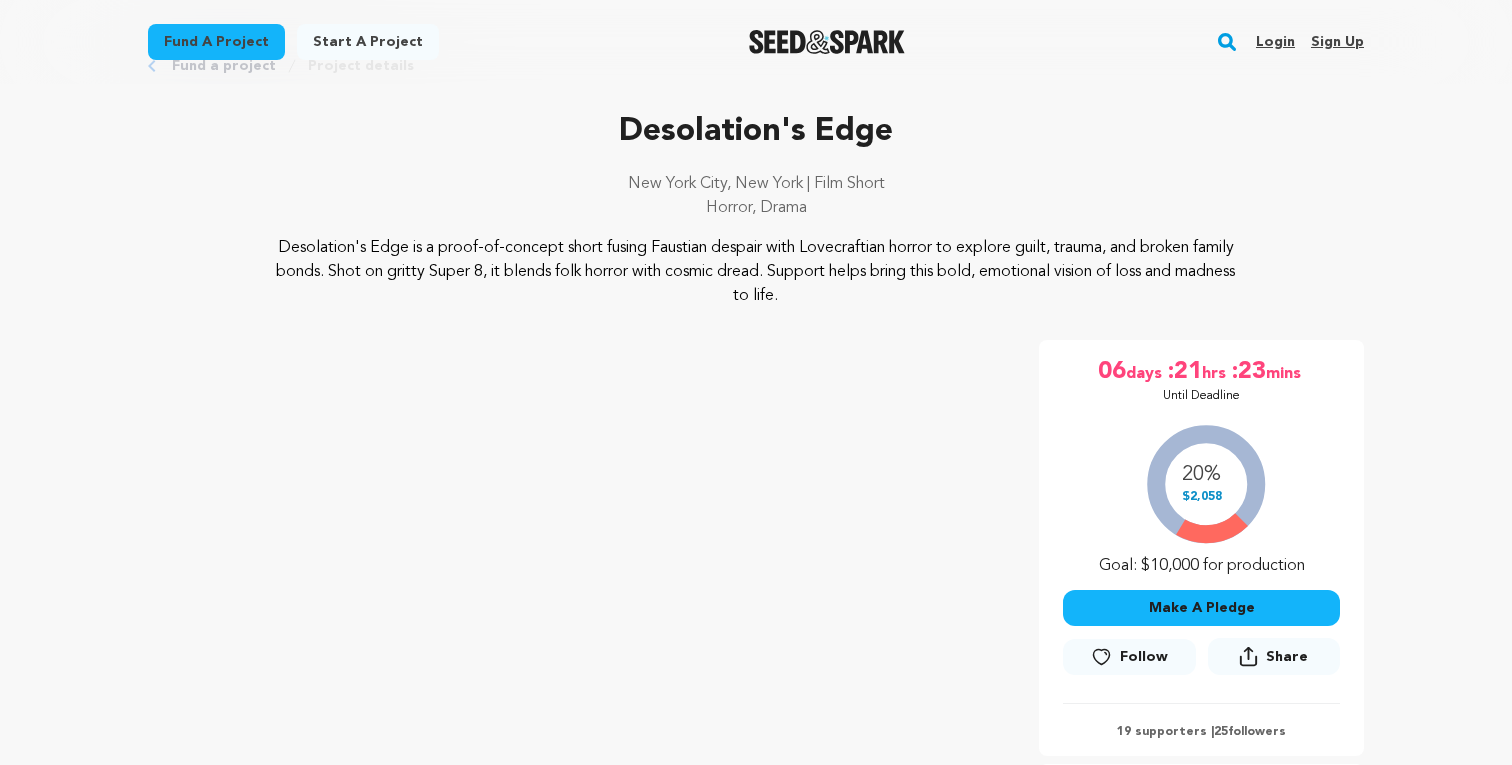 scroll, scrollTop: 0, scrollLeft: 0, axis: both 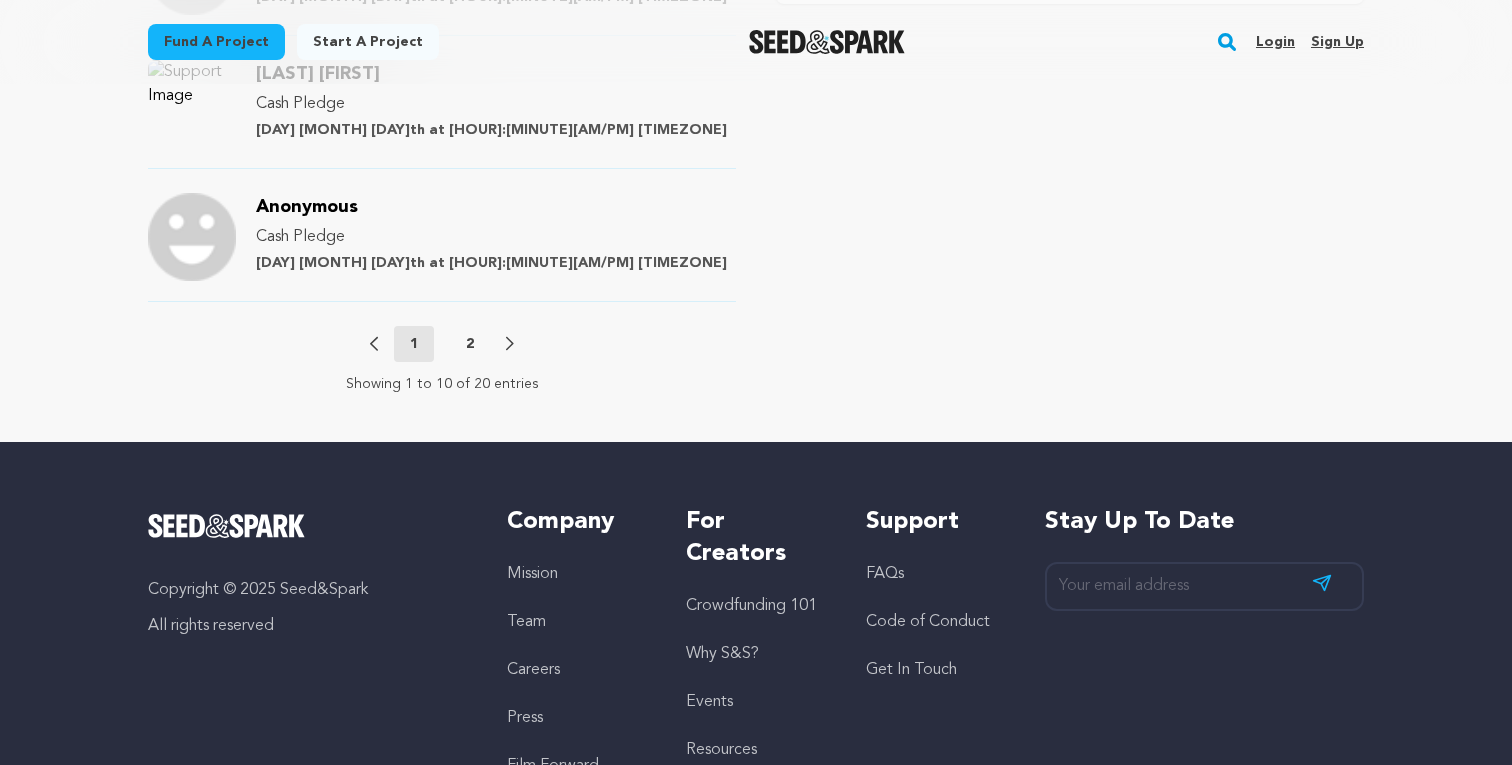 click on "2" at bounding box center (470, 344) 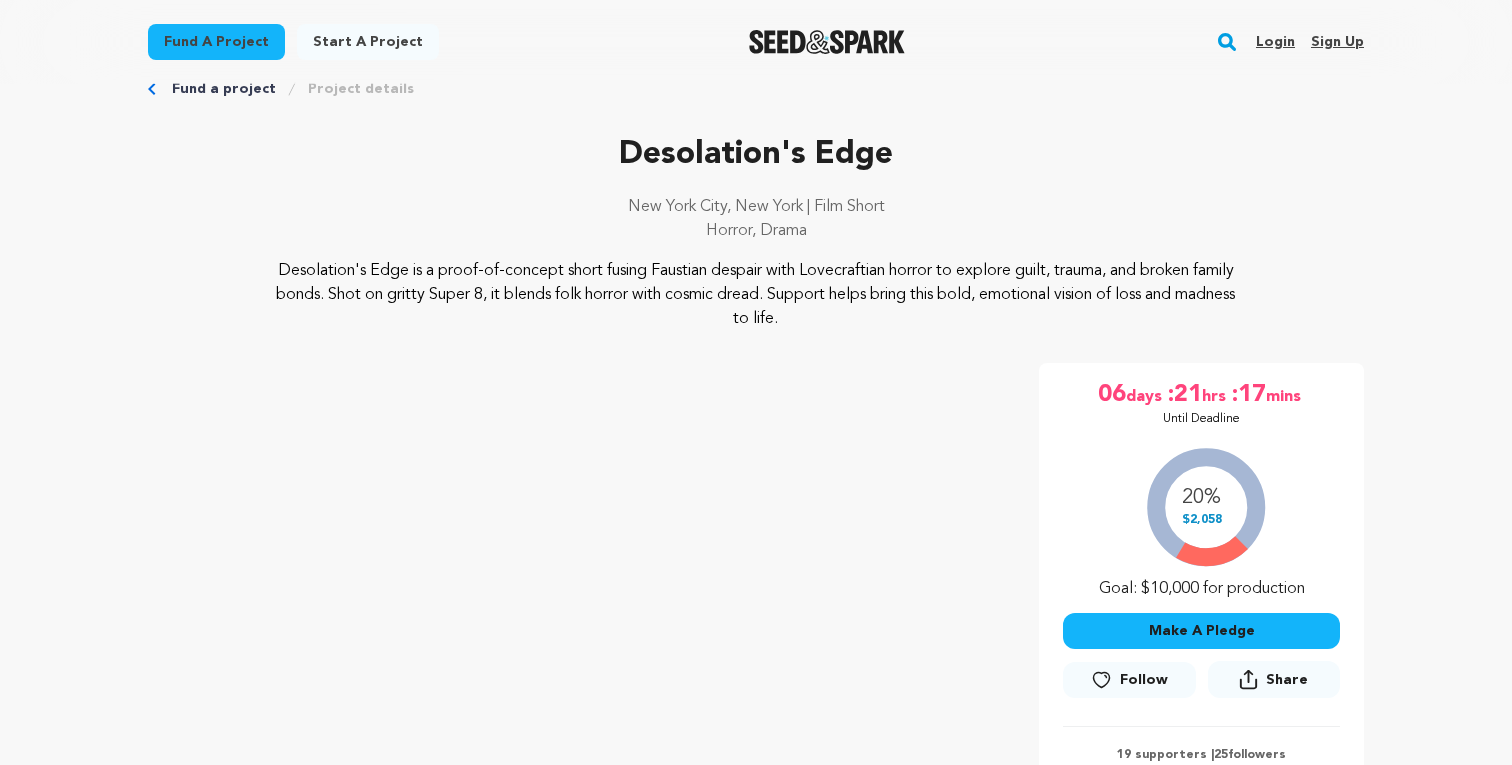 scroll, scrollTop: 546, scrollLeft: 0, axis: vertical 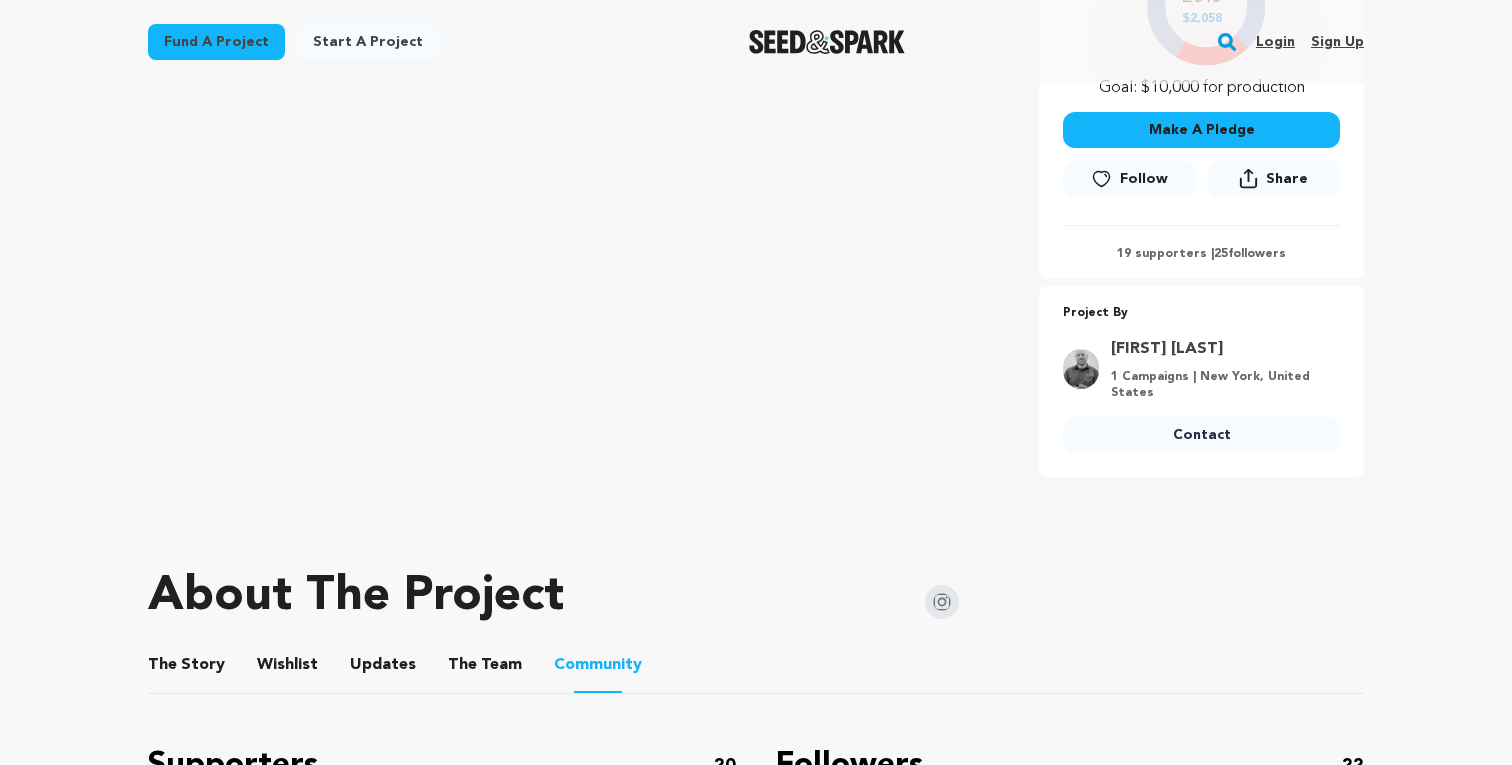 click on "The Story" at bounding box center [187, 669] 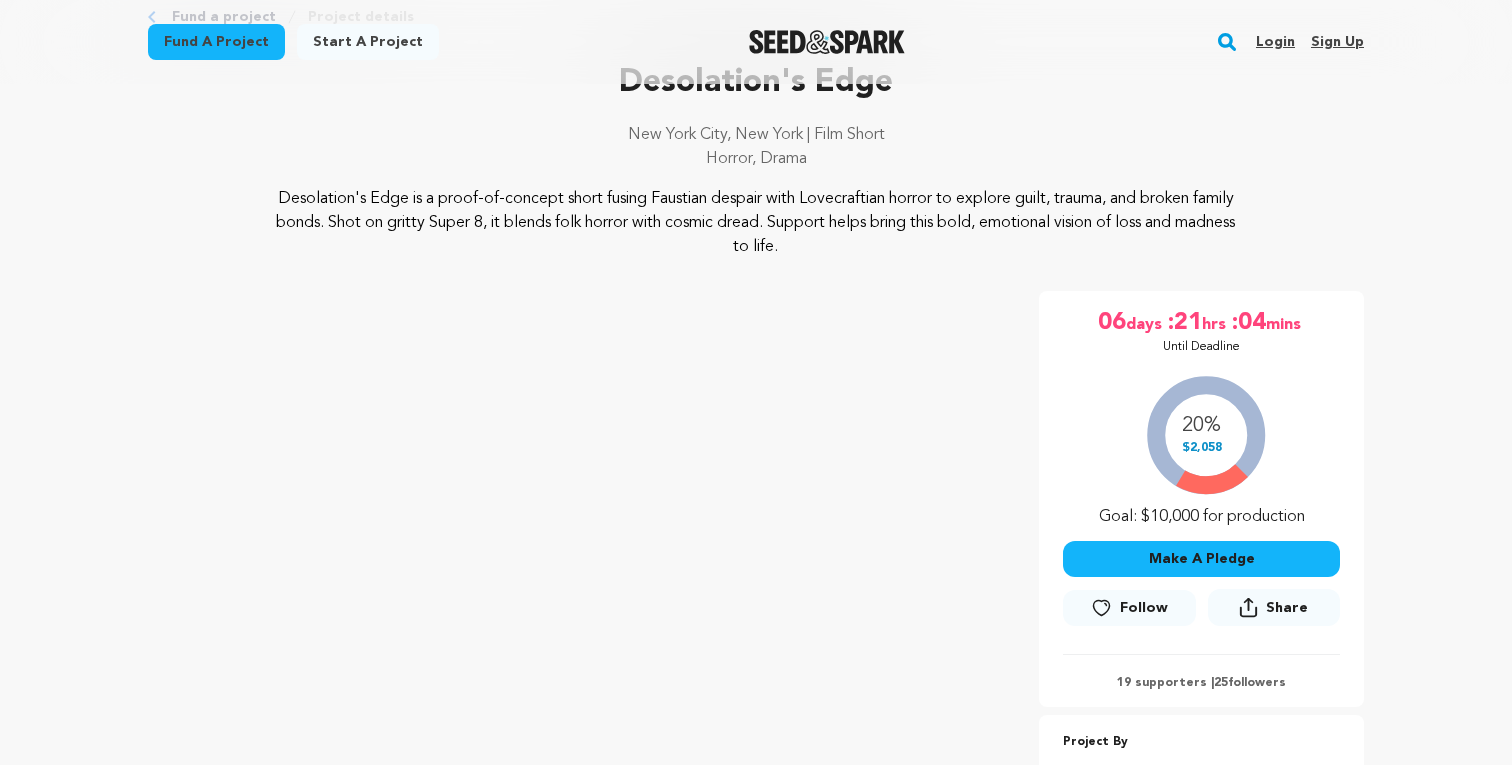 scroll, scrollTop: 0, scrollLeft: 0, axis: both 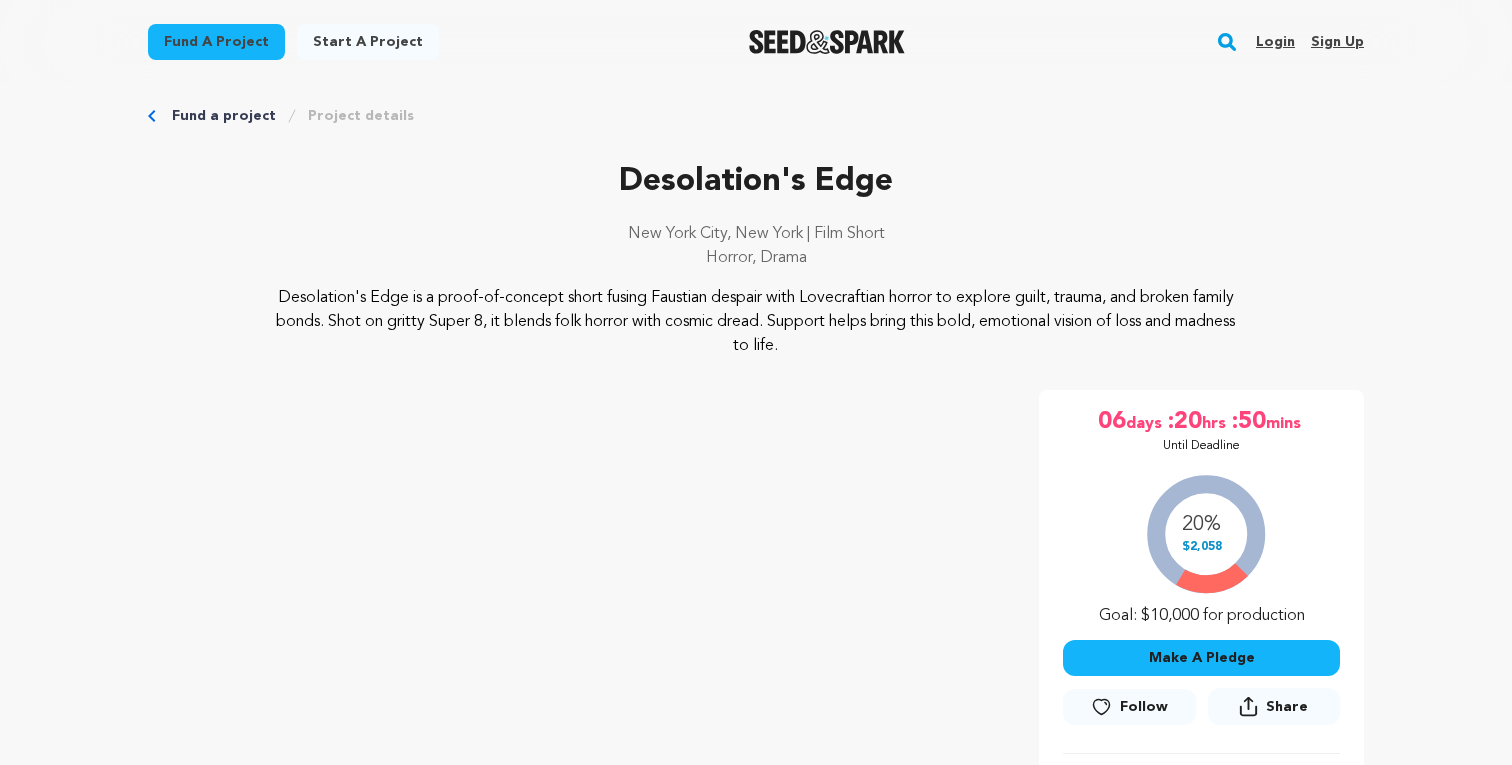 click on "Fund a project
Start a project
Search
Login
Sign up
Start a project" at bounding box center (756, 5554) 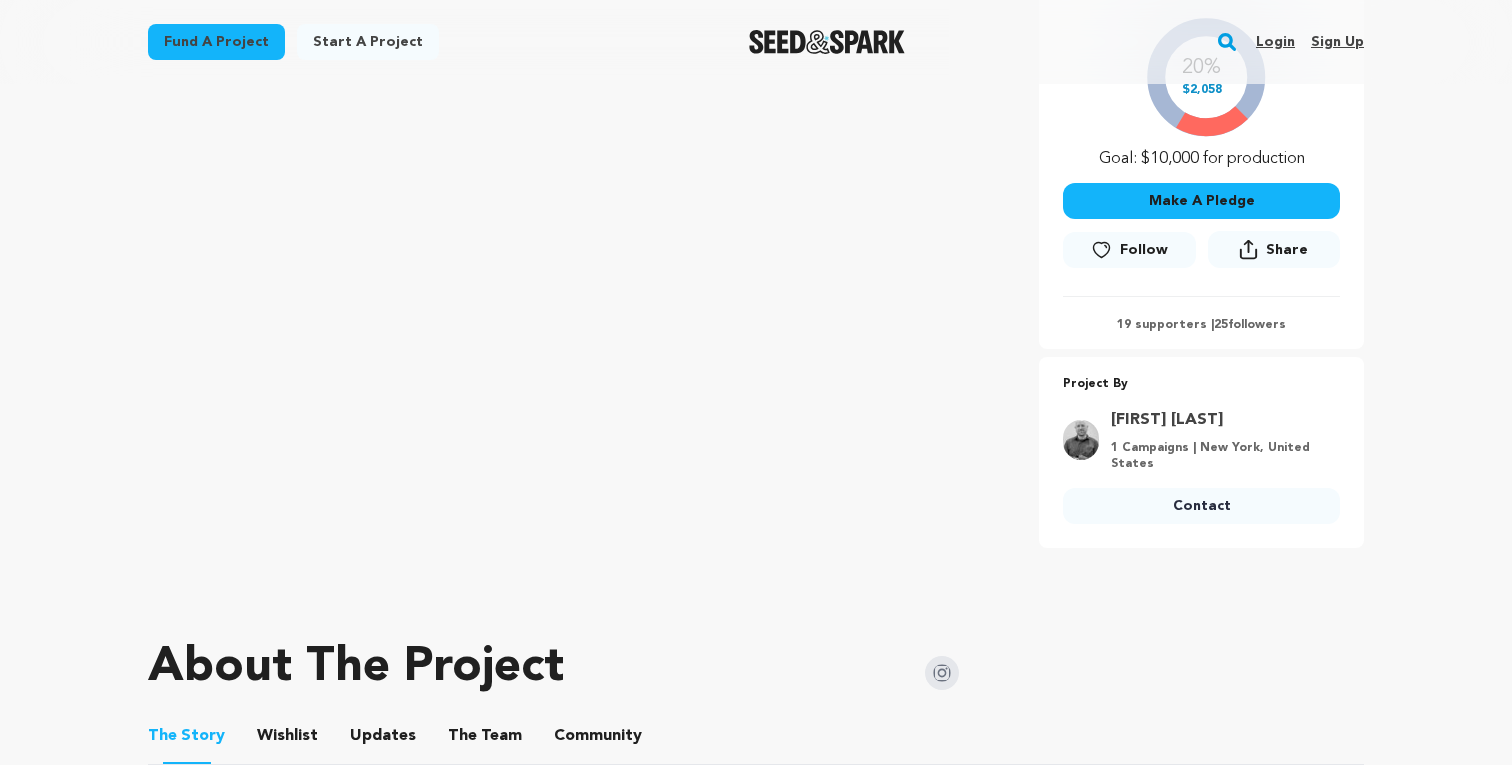 scroll, scrollTop: 484, scrollLeft: 0, axis: vertical 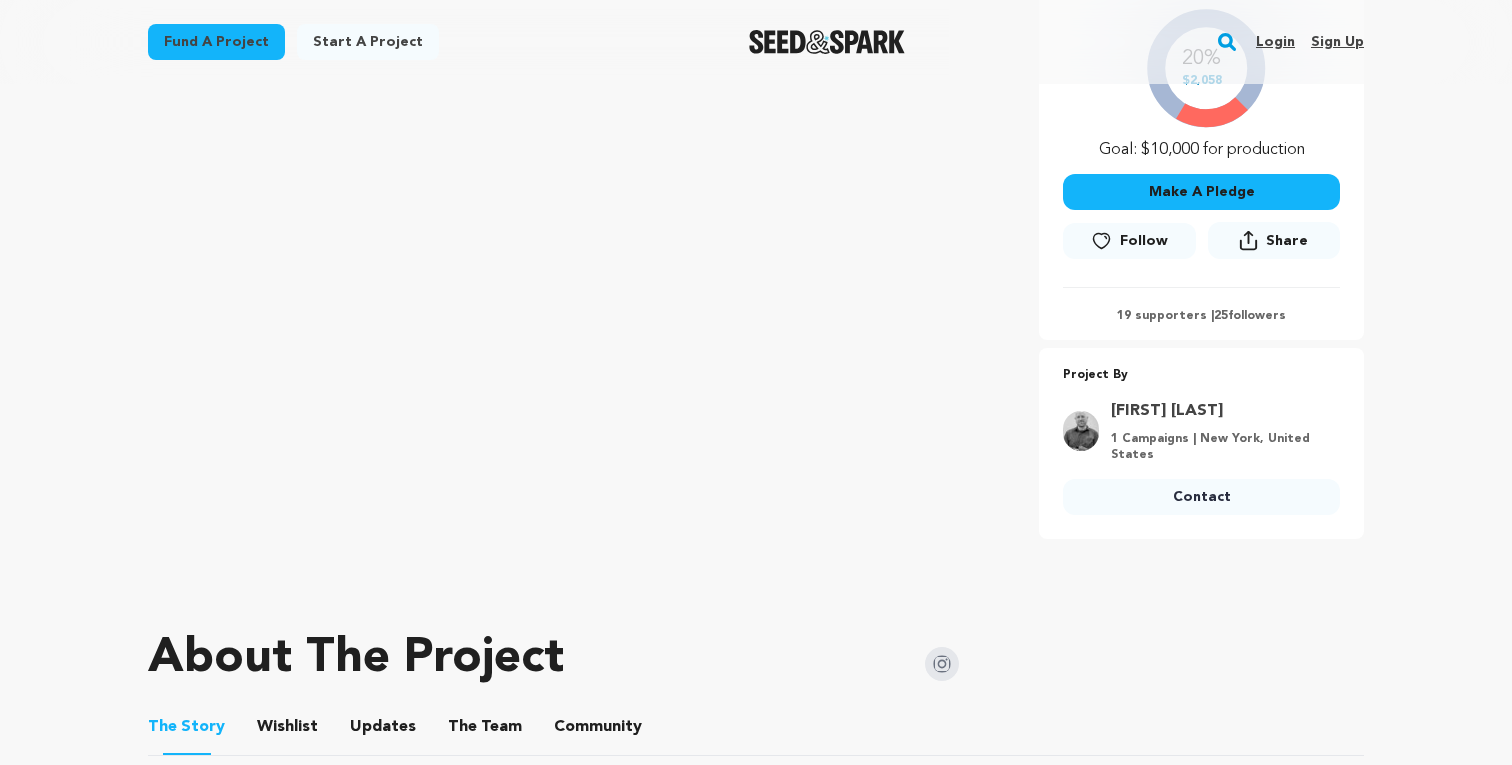 click on "About The Project" at bounding box center (356, 659) 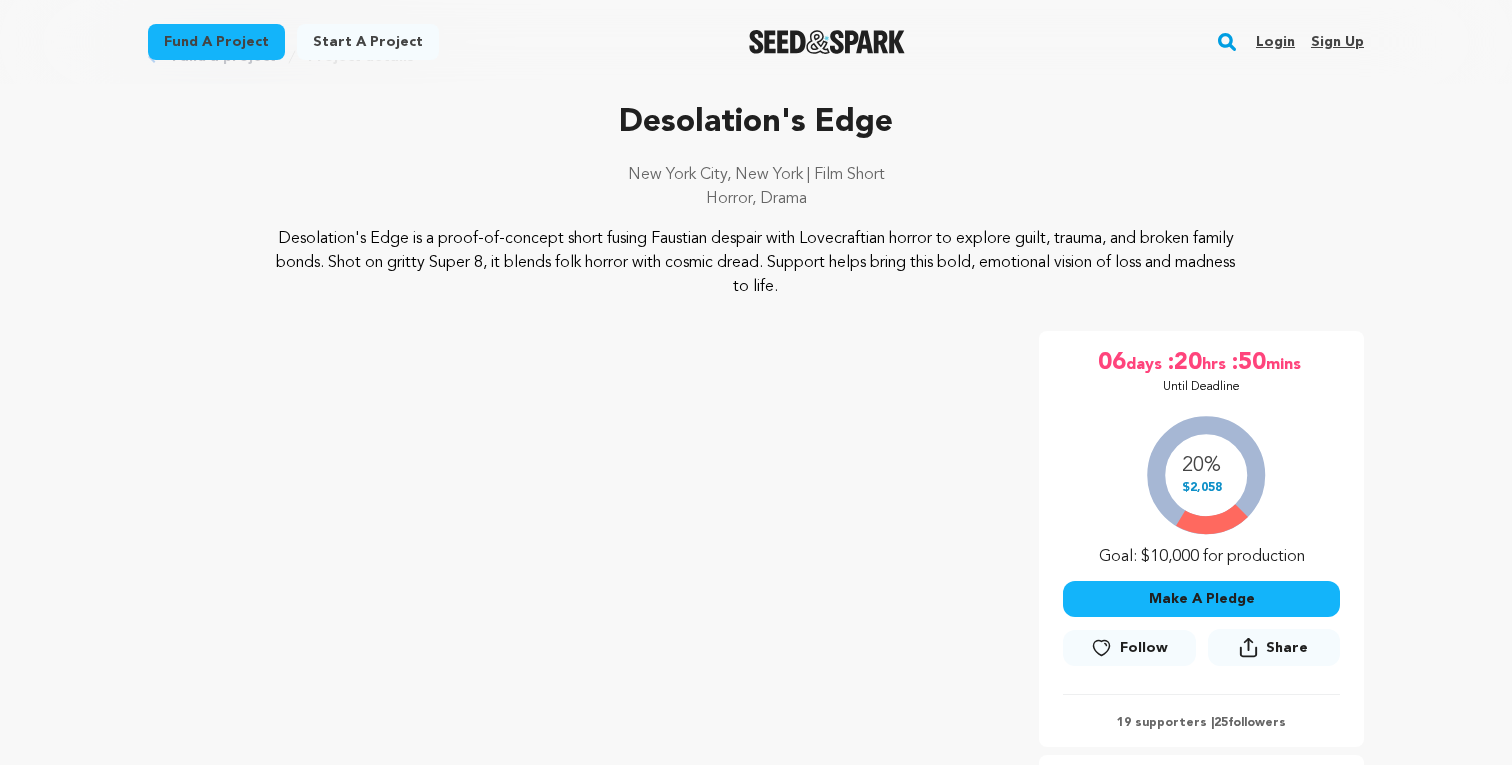 scroll, scrollTop: 0, scrollLeft: 0, axis: both 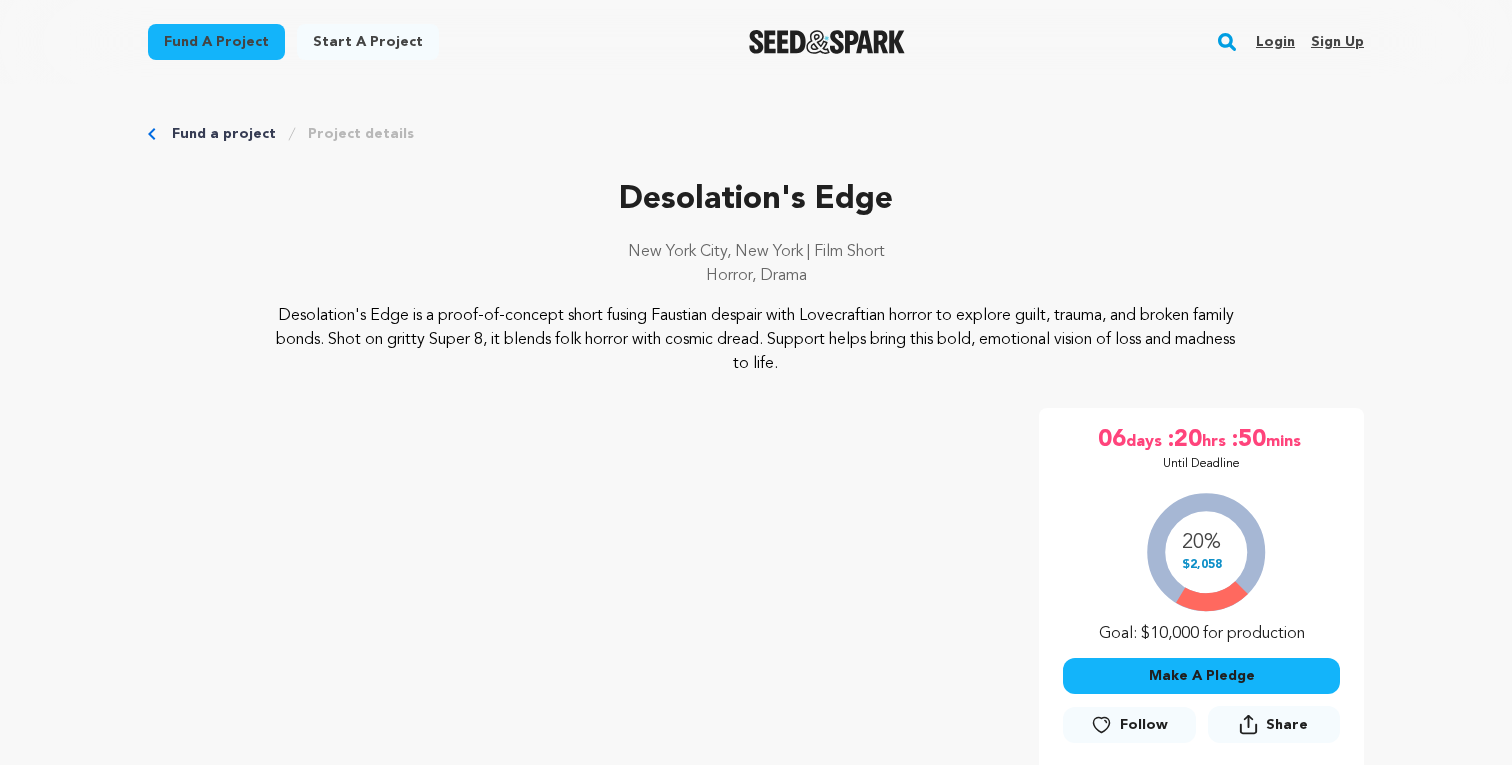 click on "Desolation's Edge" at bounding box center [756, 200] 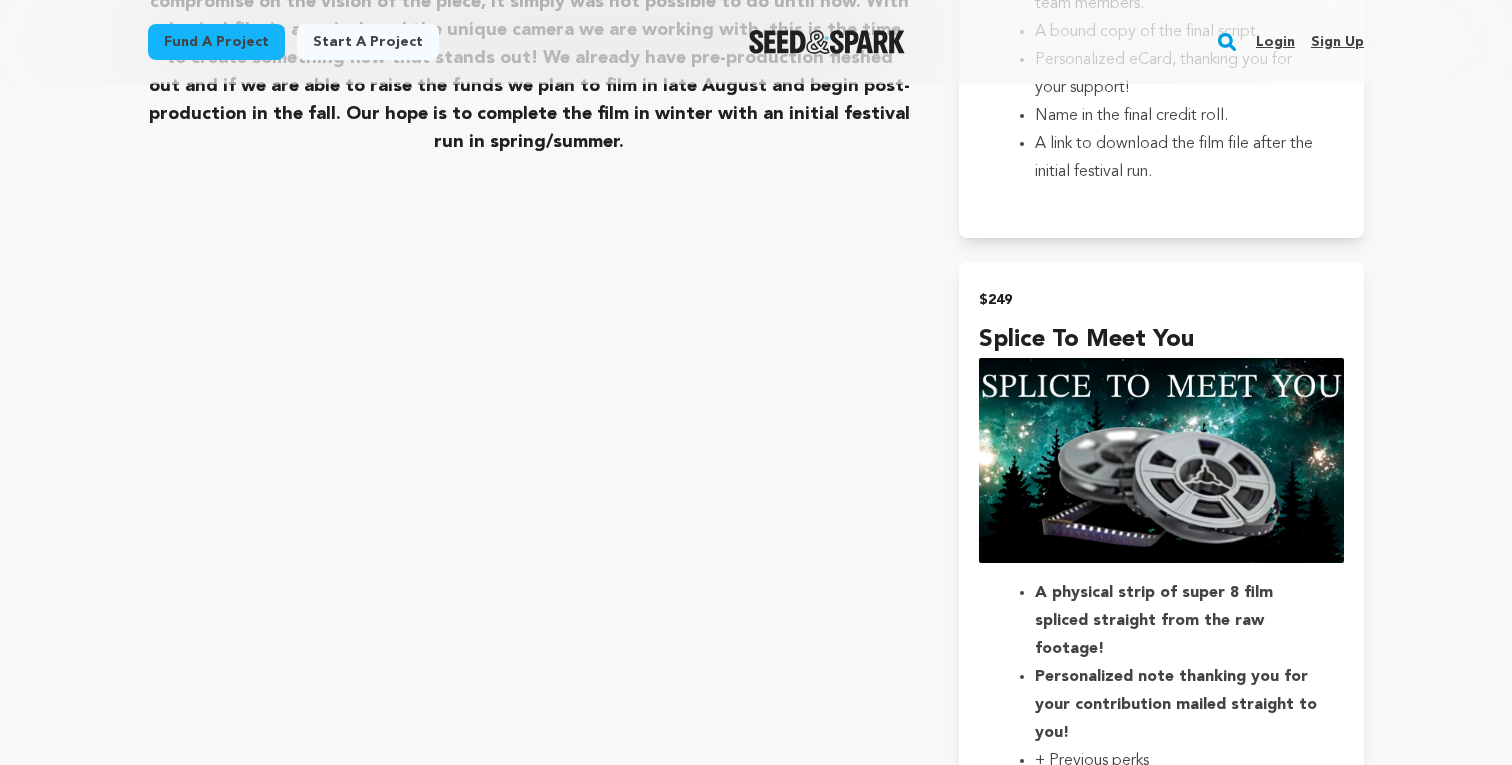 scroll, scrollTop: 4600, scrollLeft: 0, axis: vertical 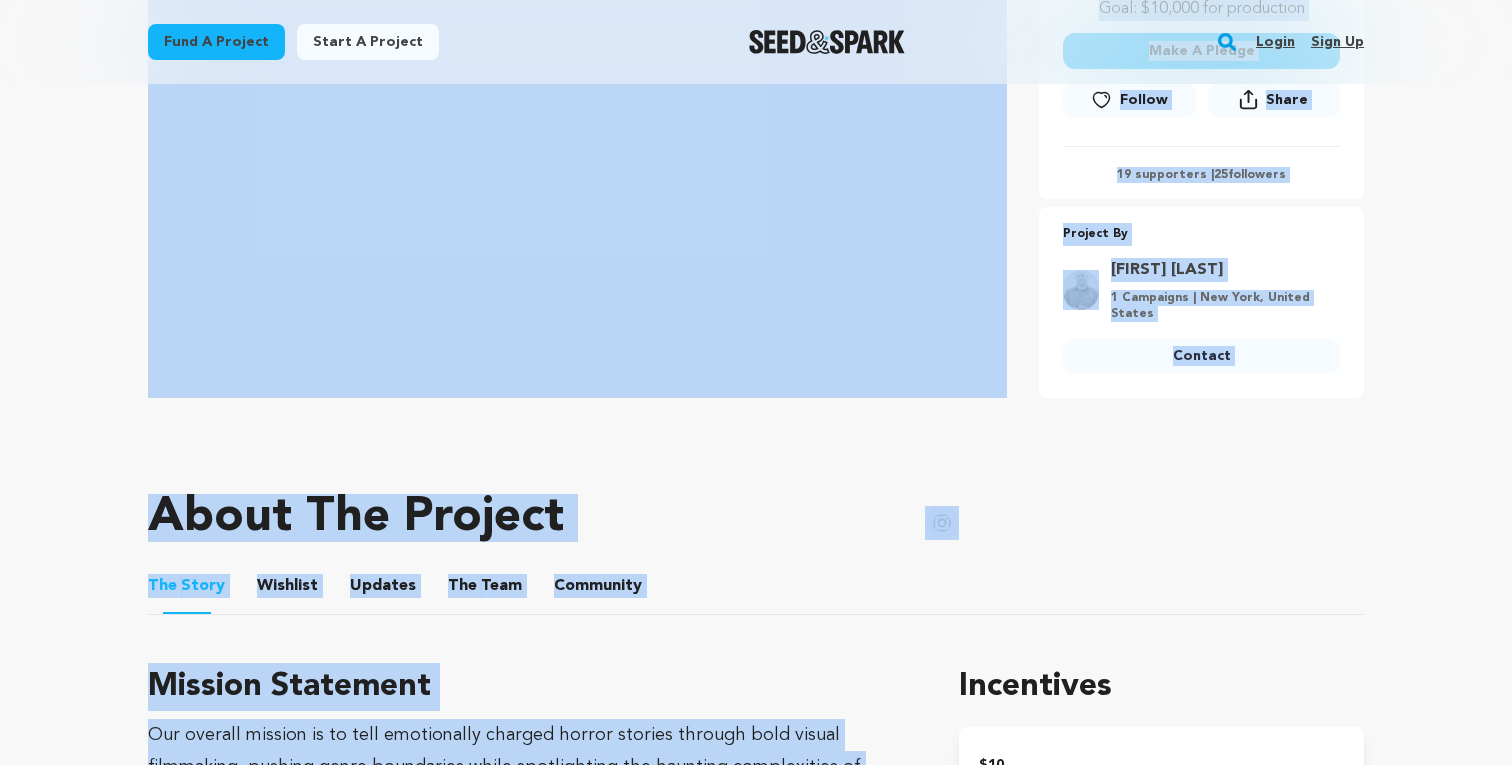 drag, startPoint x: 618, startPoint y: 284, endPoint x: 121, endPoint y: 655, distance: 620.2016 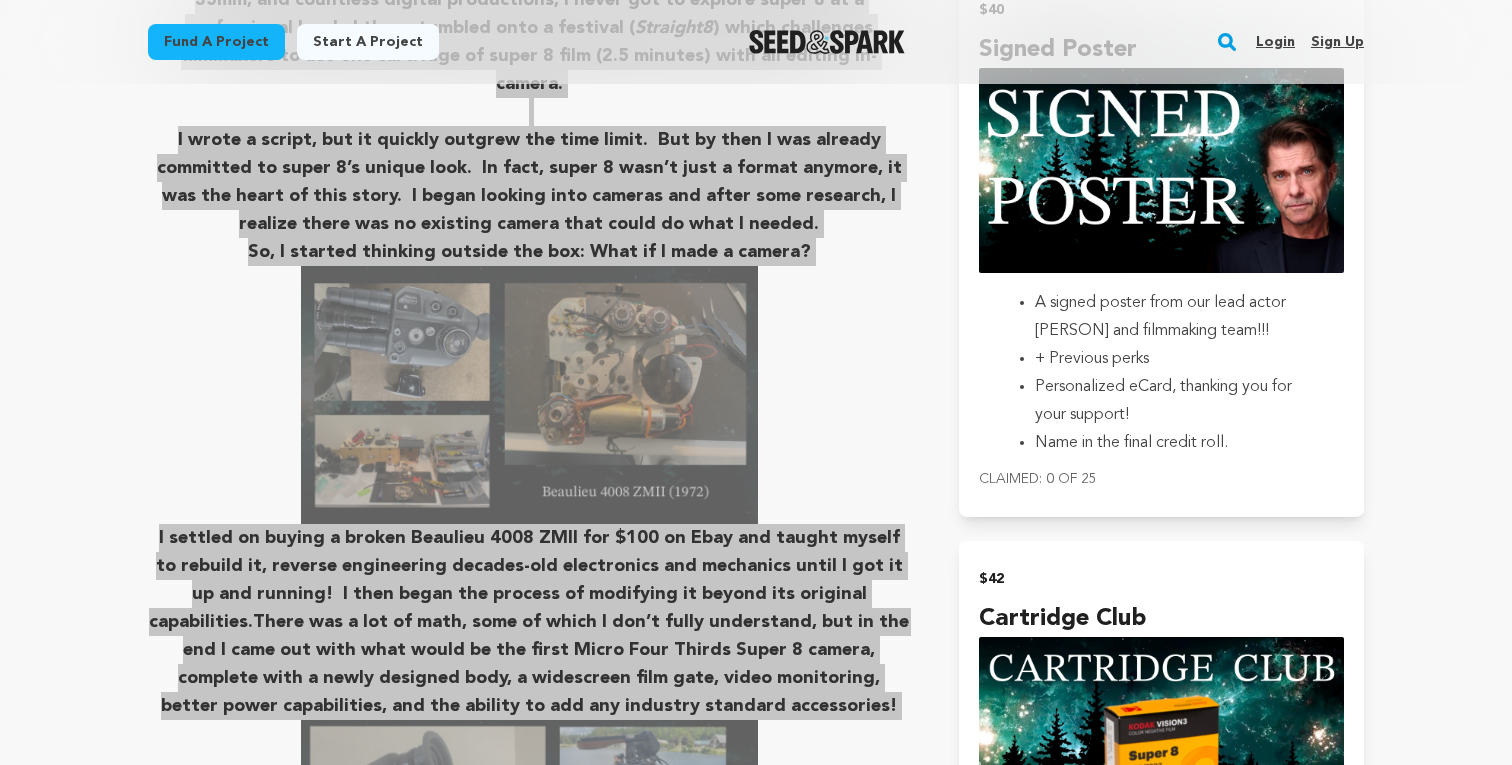 scroll, scrollTop: 2713, scrollLeft: 0, axis: vertical 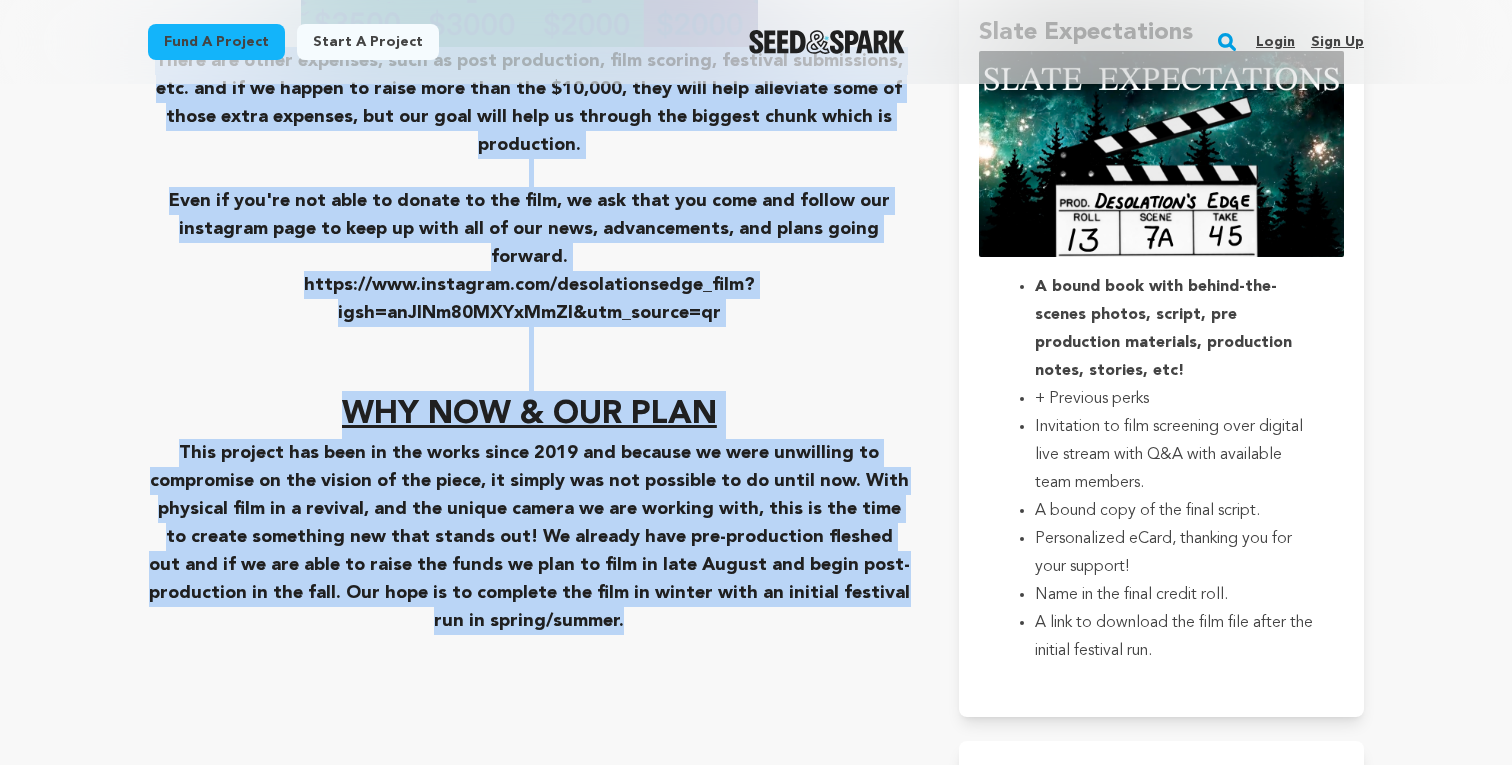 click on "Mission Statement
Our overall mission is to tell emotionally charged horror stories through bold visual filmmaking, pushing genre boundaries while spotlighting the haunting complexities of human connection.
The Story
"YOU WERE SUPPOSED TO PROTECT US." On the twentieth anniversary of his son’s disappearance, a guilt-ridden father takes his annual trek to a remote mountain clearing to summon an ancient comic being.  After performing a blood offering, the mysterious creature allows him a brief encounter with his lost boy.  While the man attempts to connect with his son and explain his past actions, he finally begins to understand what lies behind the boy. THE SUPER 8 CAMERA Straight8 So, I started thinking outside the box:  What if I made a camera?" at bounding box center (529, 1528) 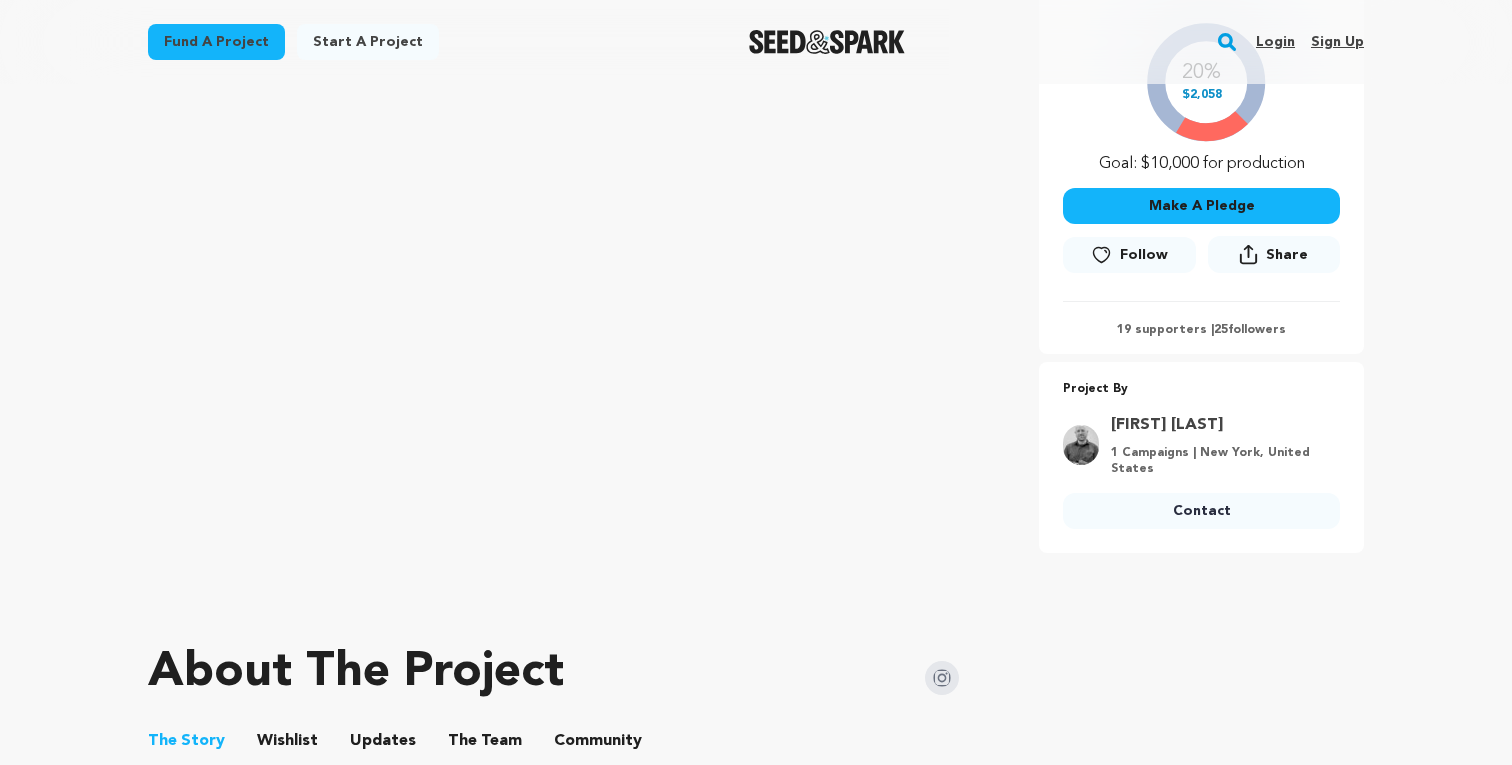 scroll, scrollTop: 395, scrollLeft: 0, axis: vertical 